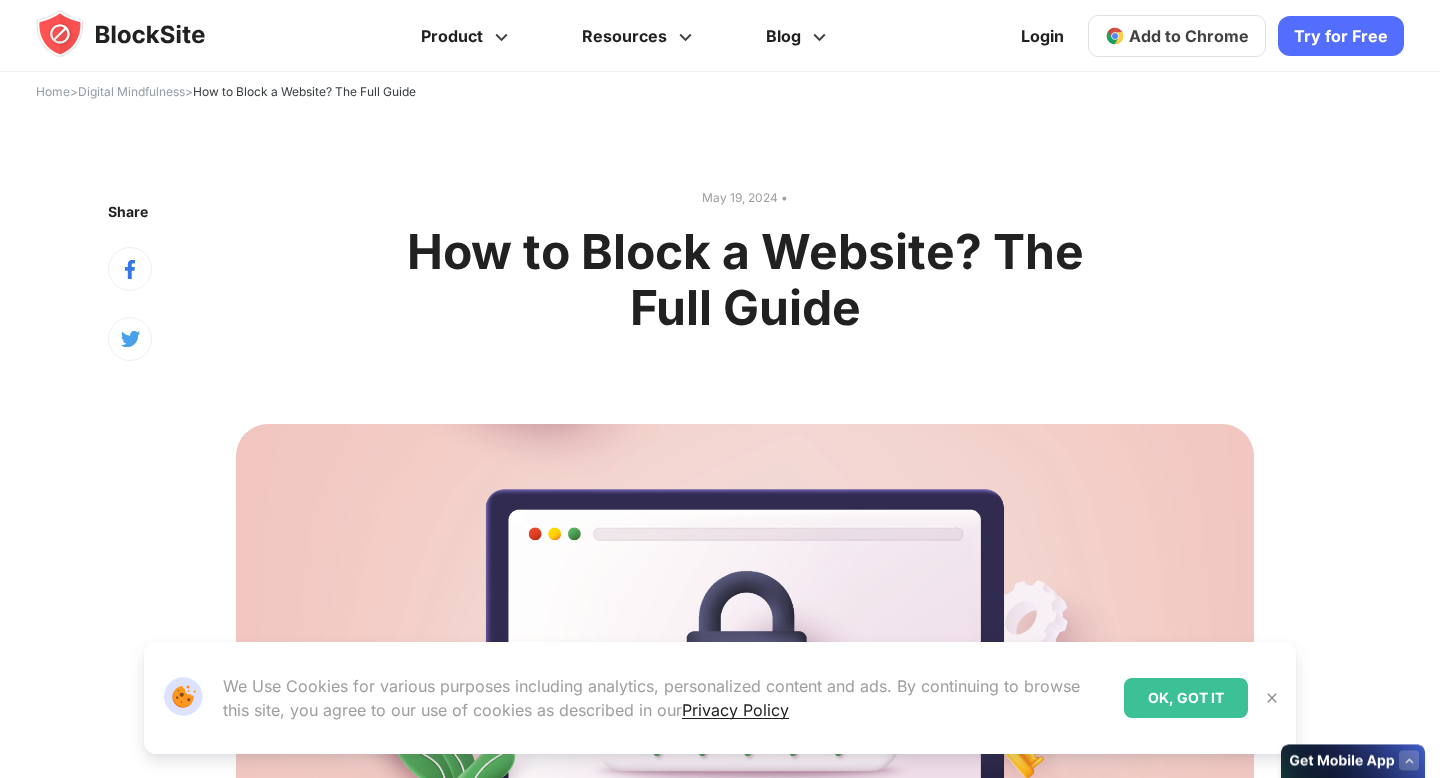 scroll, scrollTop: 0, scrollLeft: 0, axis: both 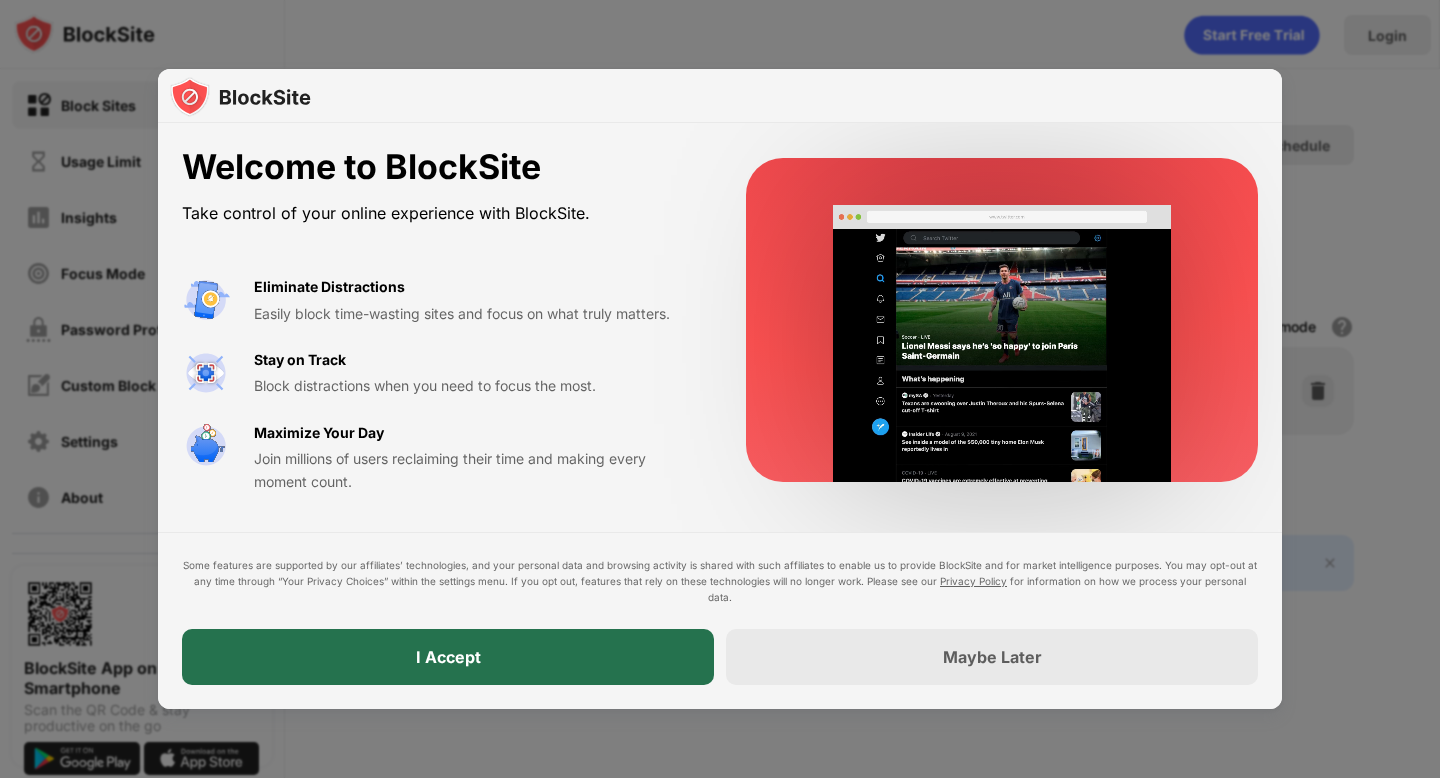 click on "I Accept" at bounding box center [448, 657] 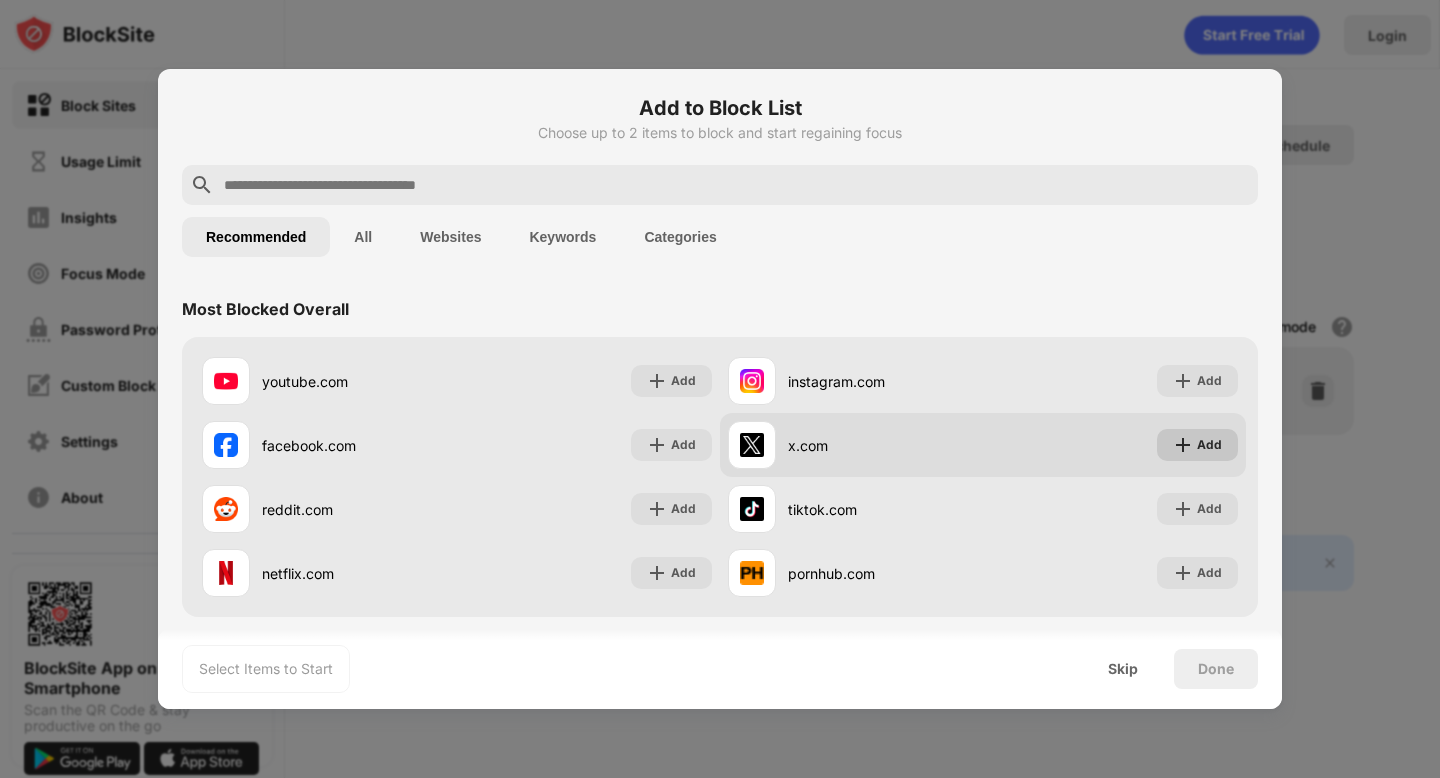 click on "Add" at bounding box center [1197, 445] 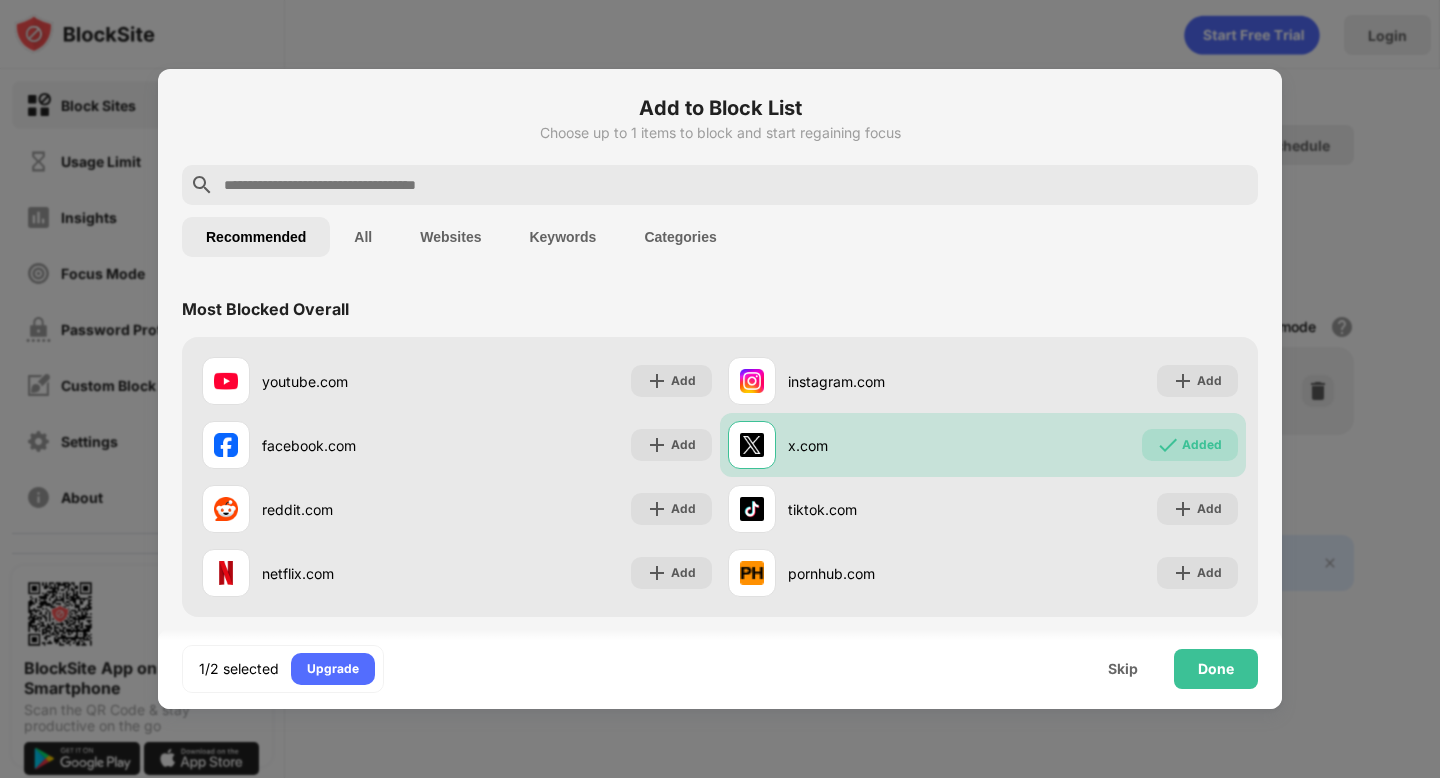 click on "Add to Block List Choose up to 1 items to block and start regaining focus" at bounding box center [720, 129] 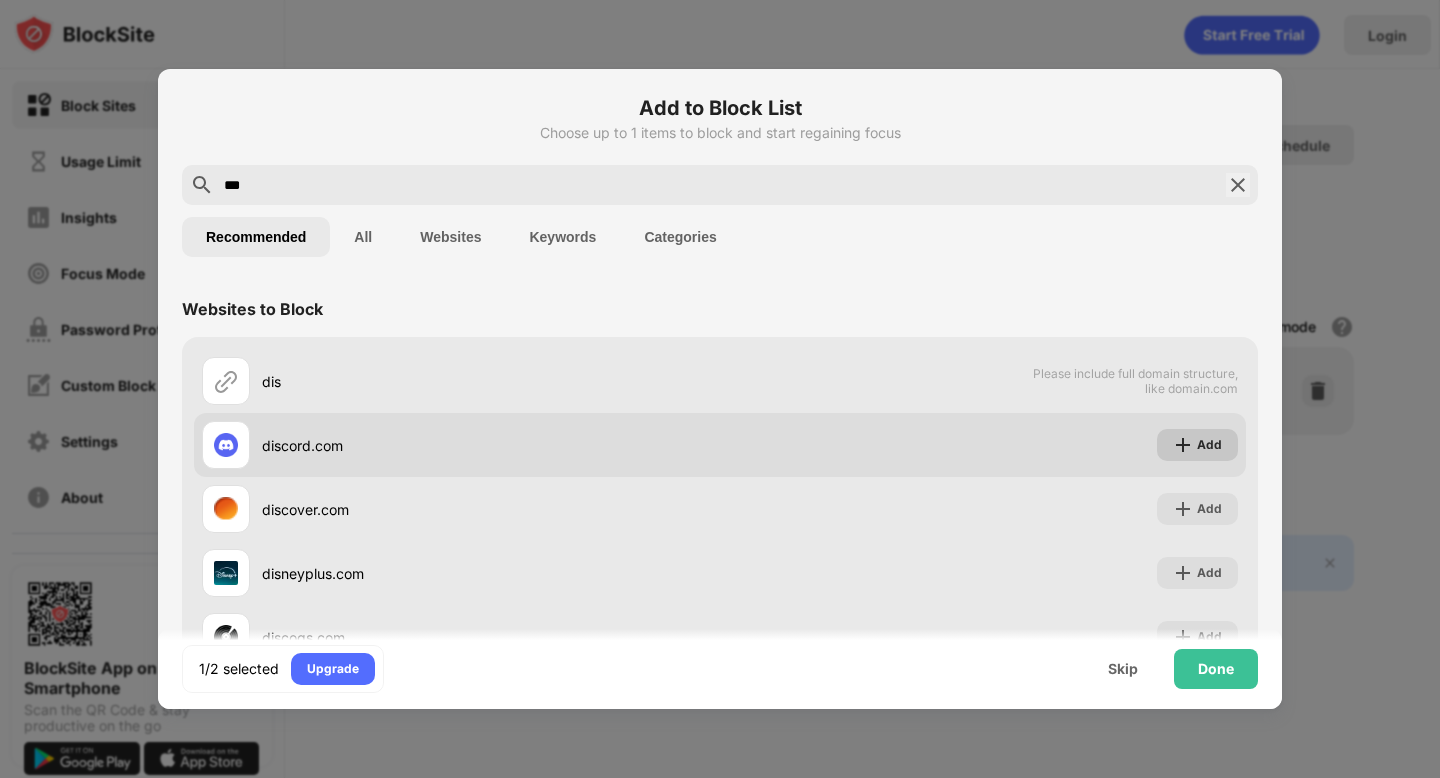 click at bounding box center (1183, 445) 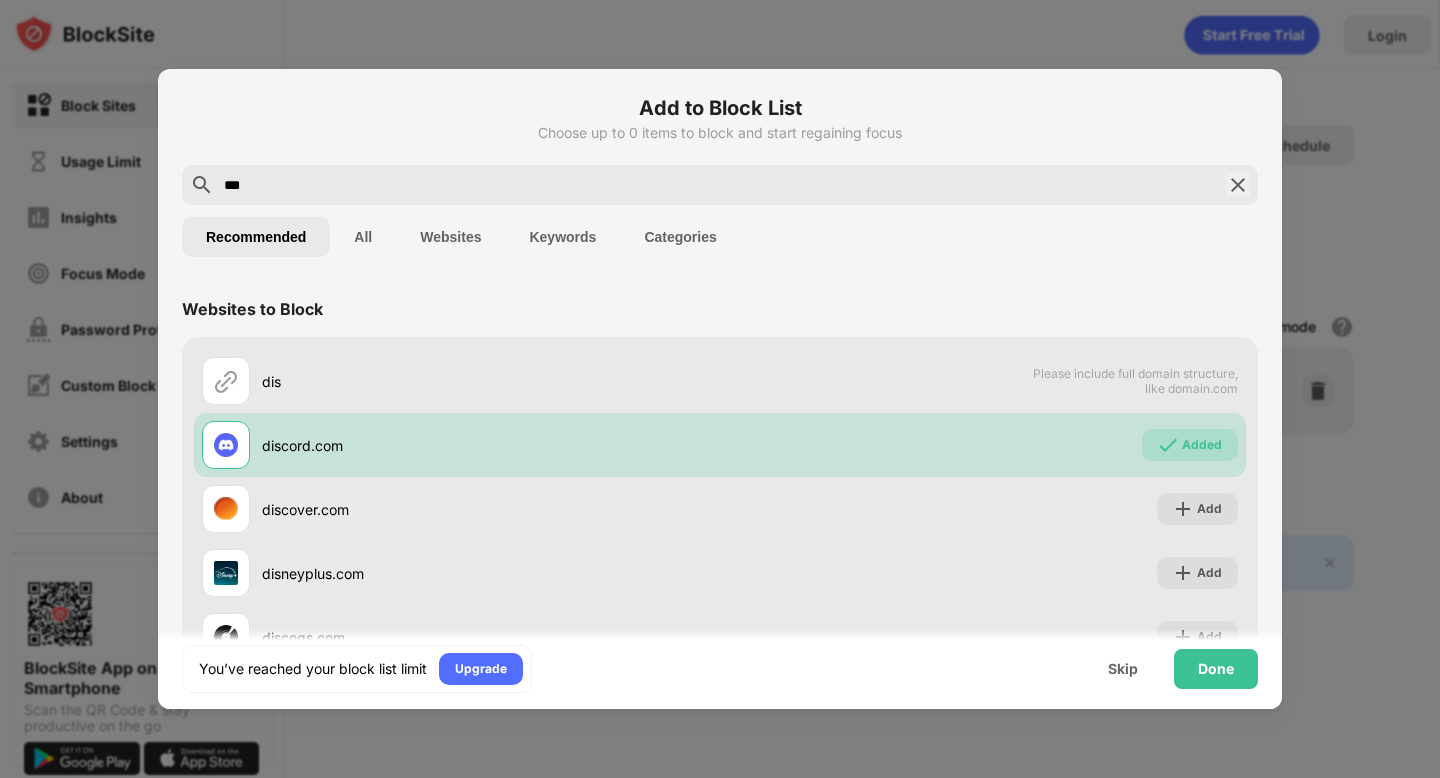 click on "***" at bounding box center [720, 185] 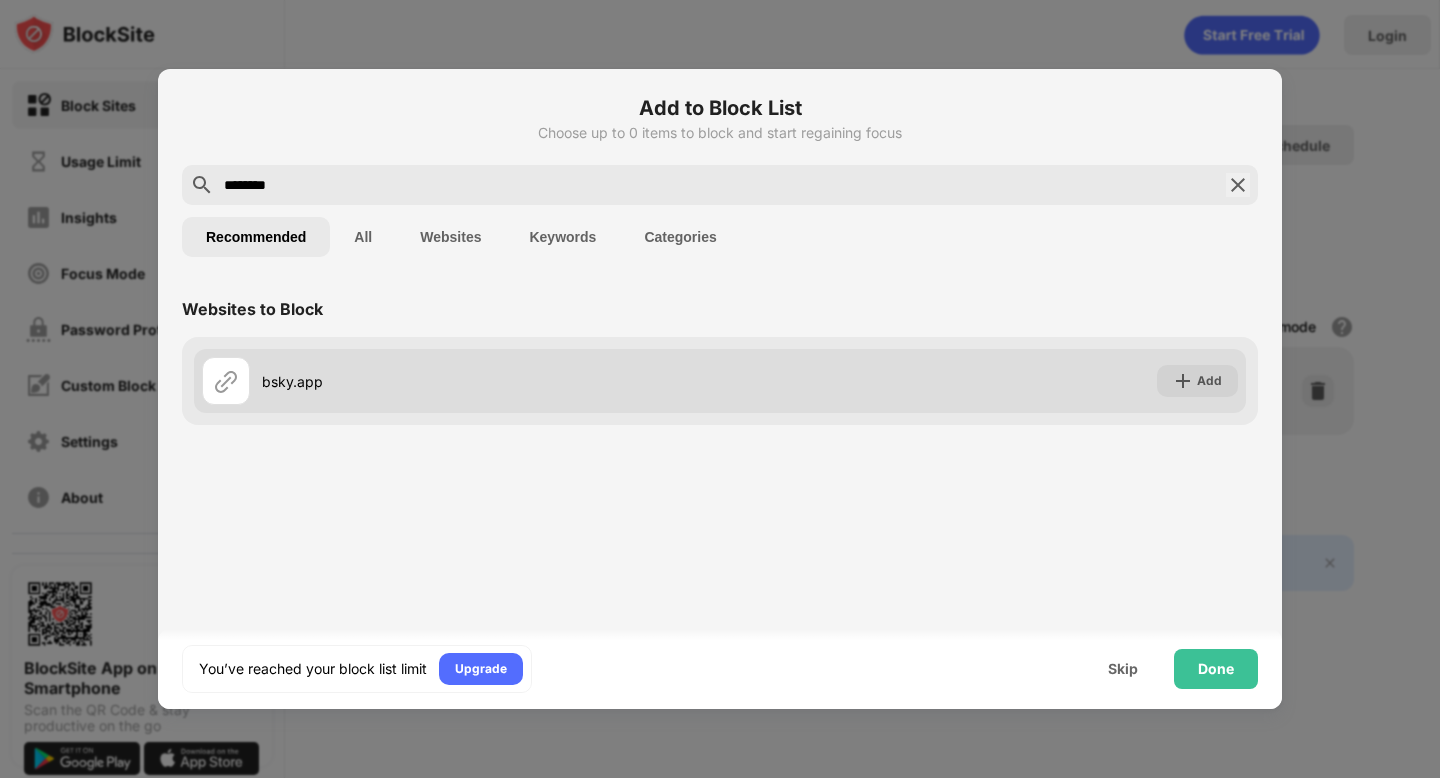 type on "********" 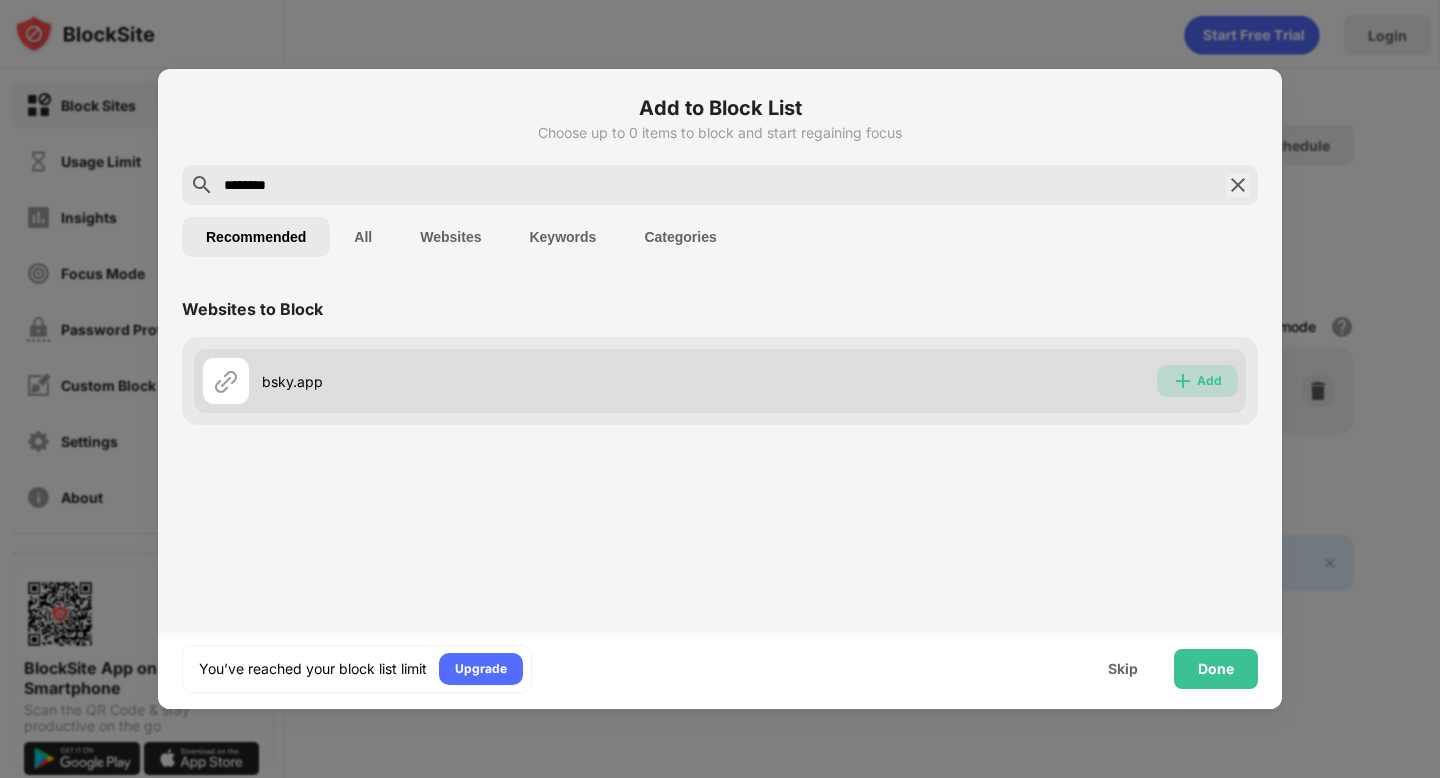 click at bounding box center (1183, 381) 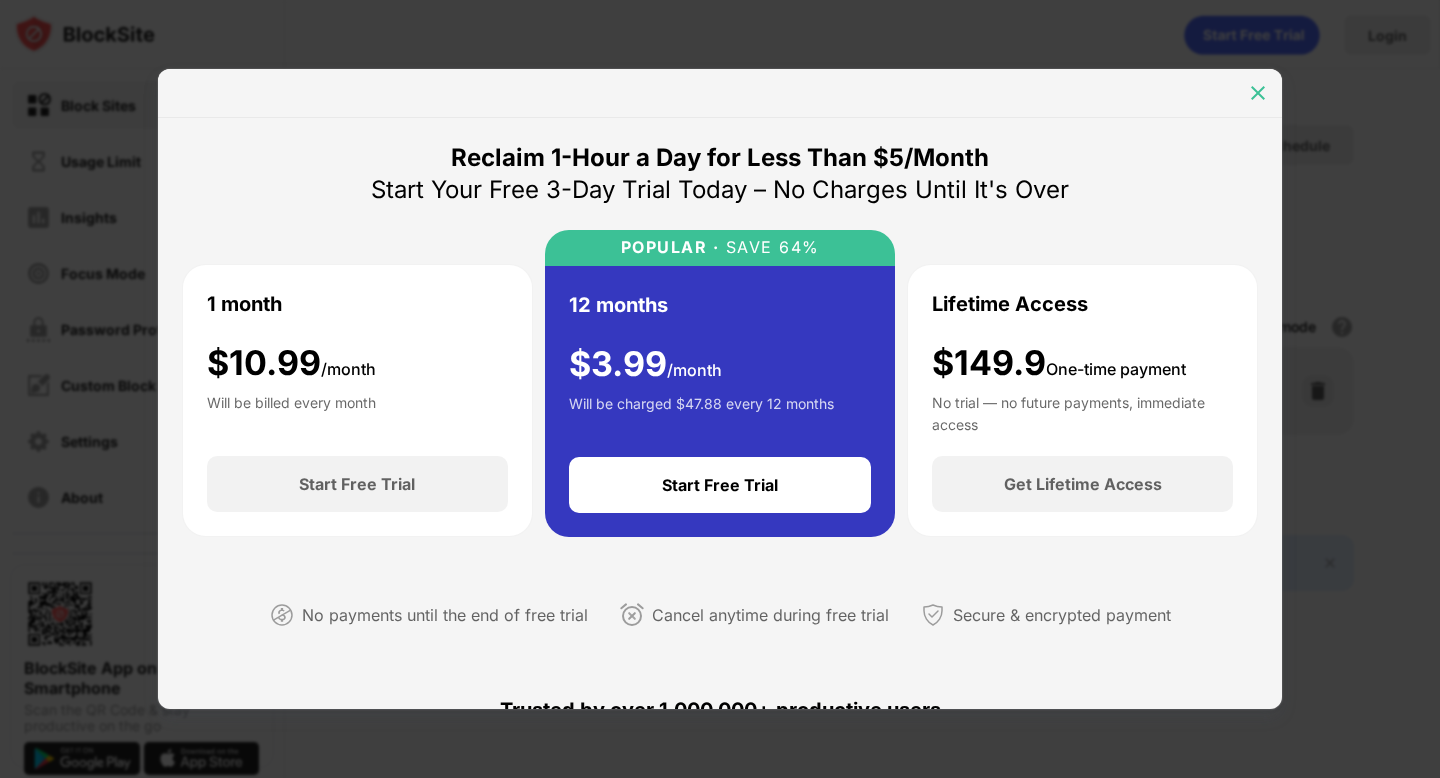 click at bounding box center (1258, 93) 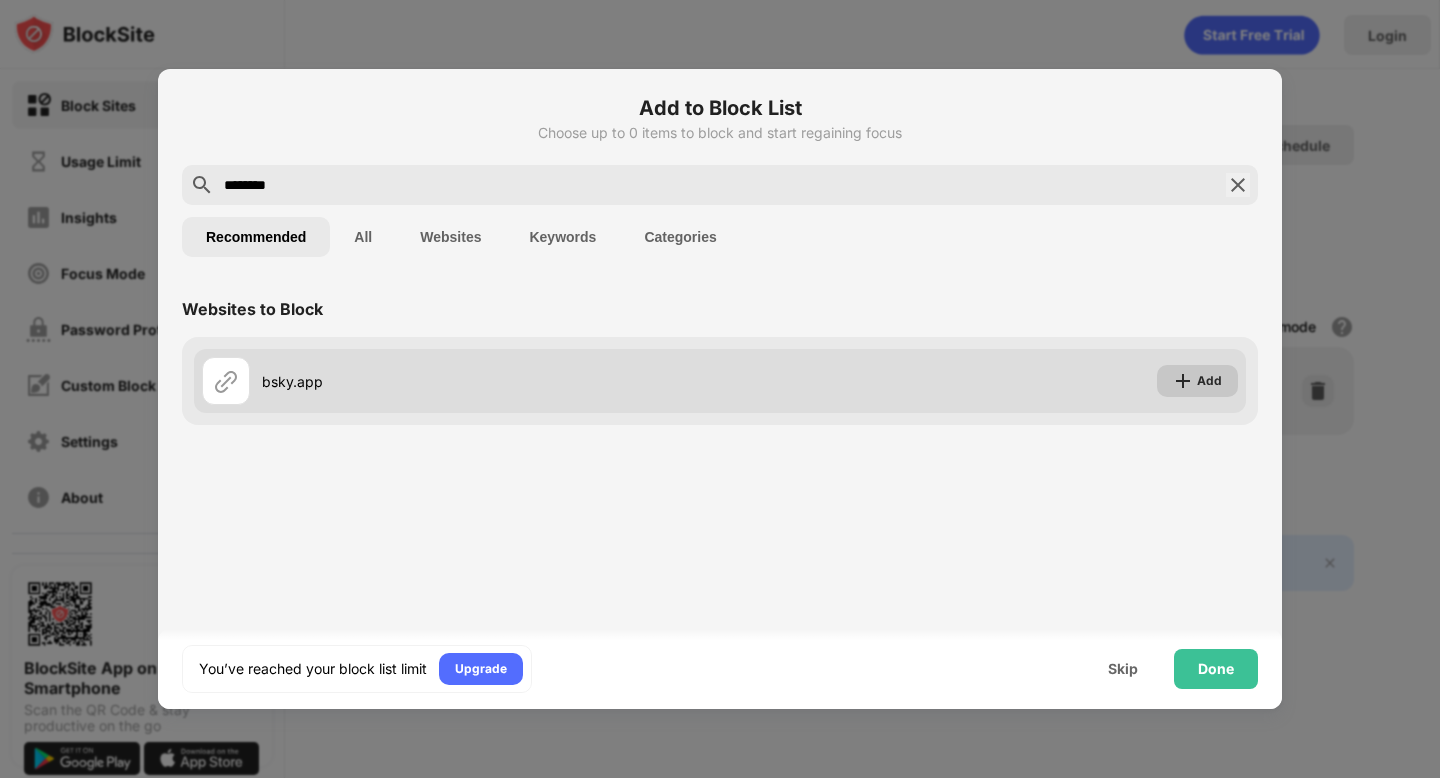 click at bounding box center [1183, 381] 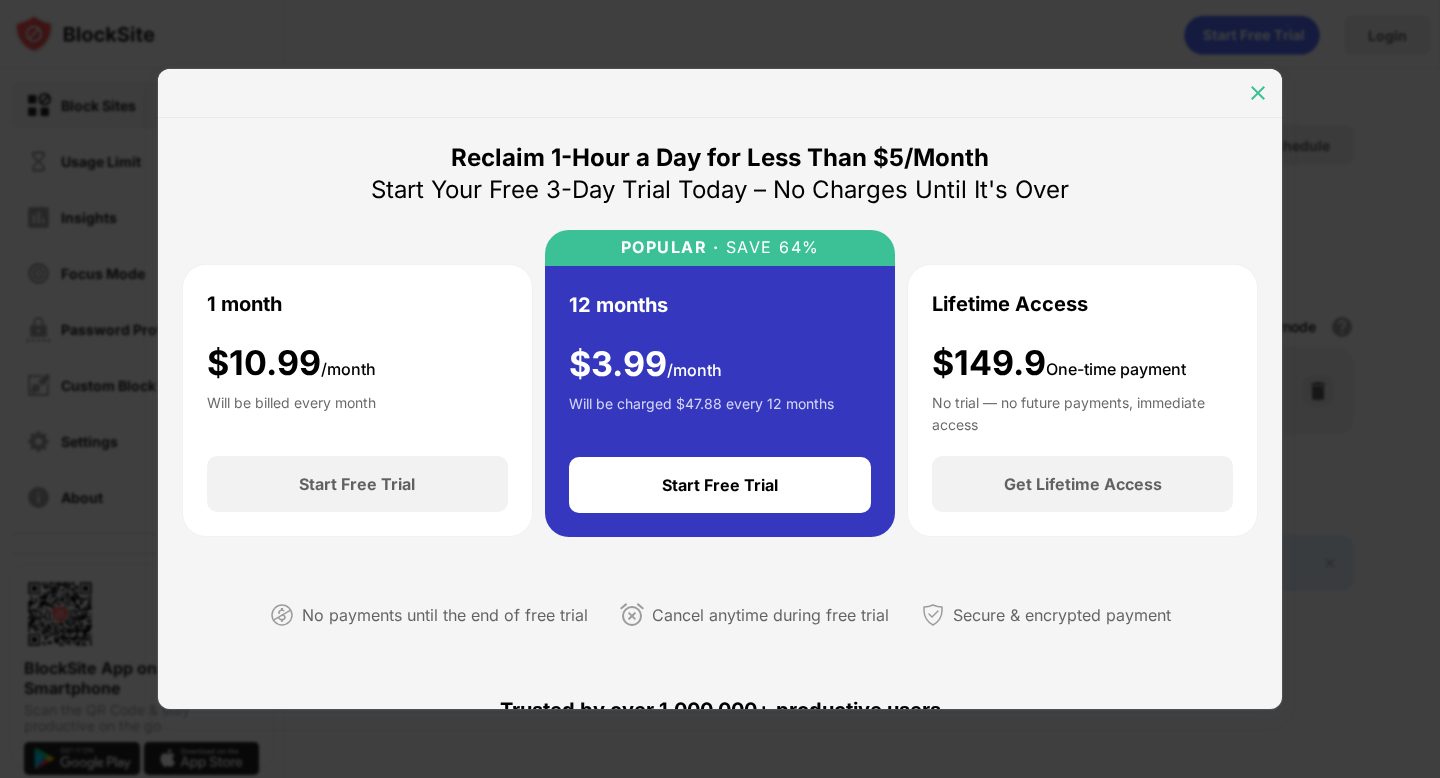 click at bounding box center [1258, 93] 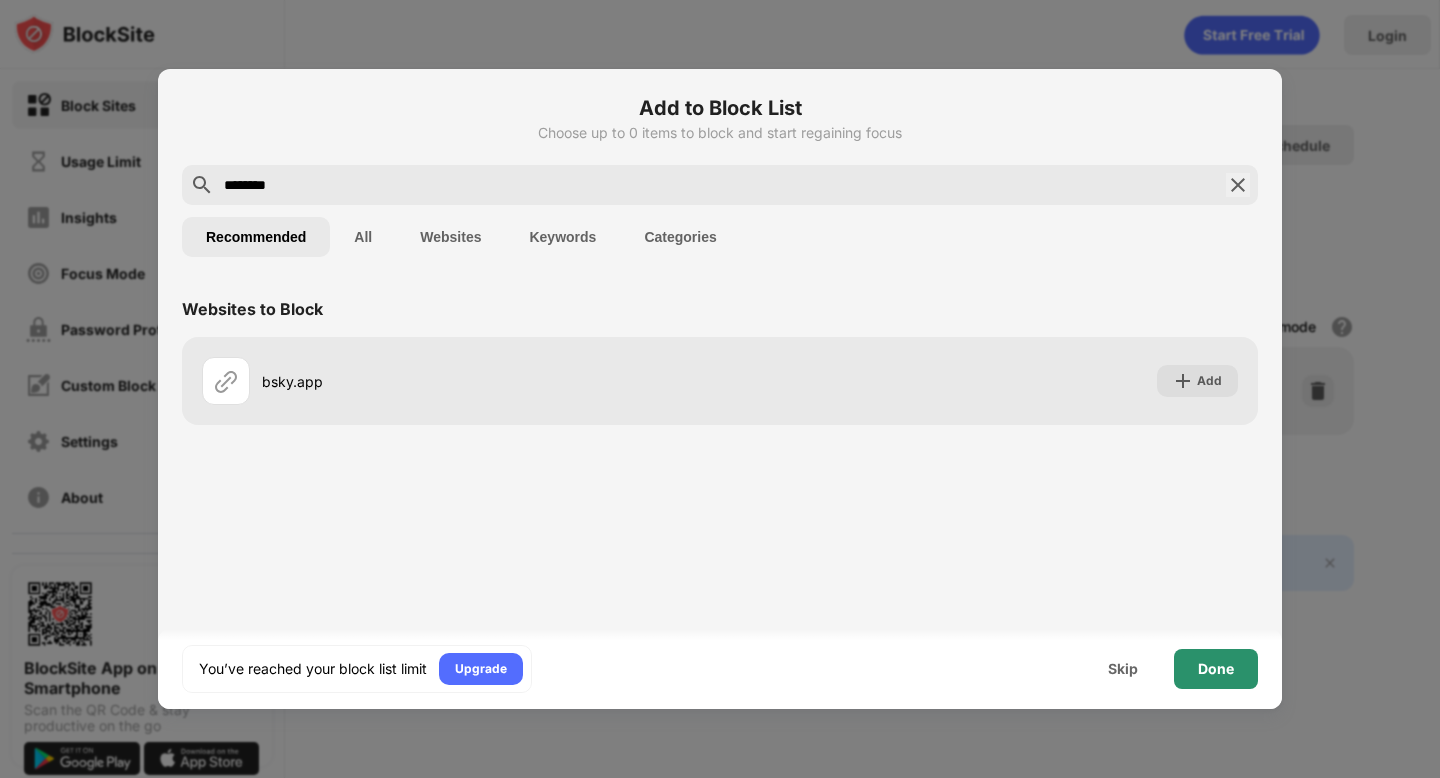 click on "Done" at bounding box center [1216, 669] 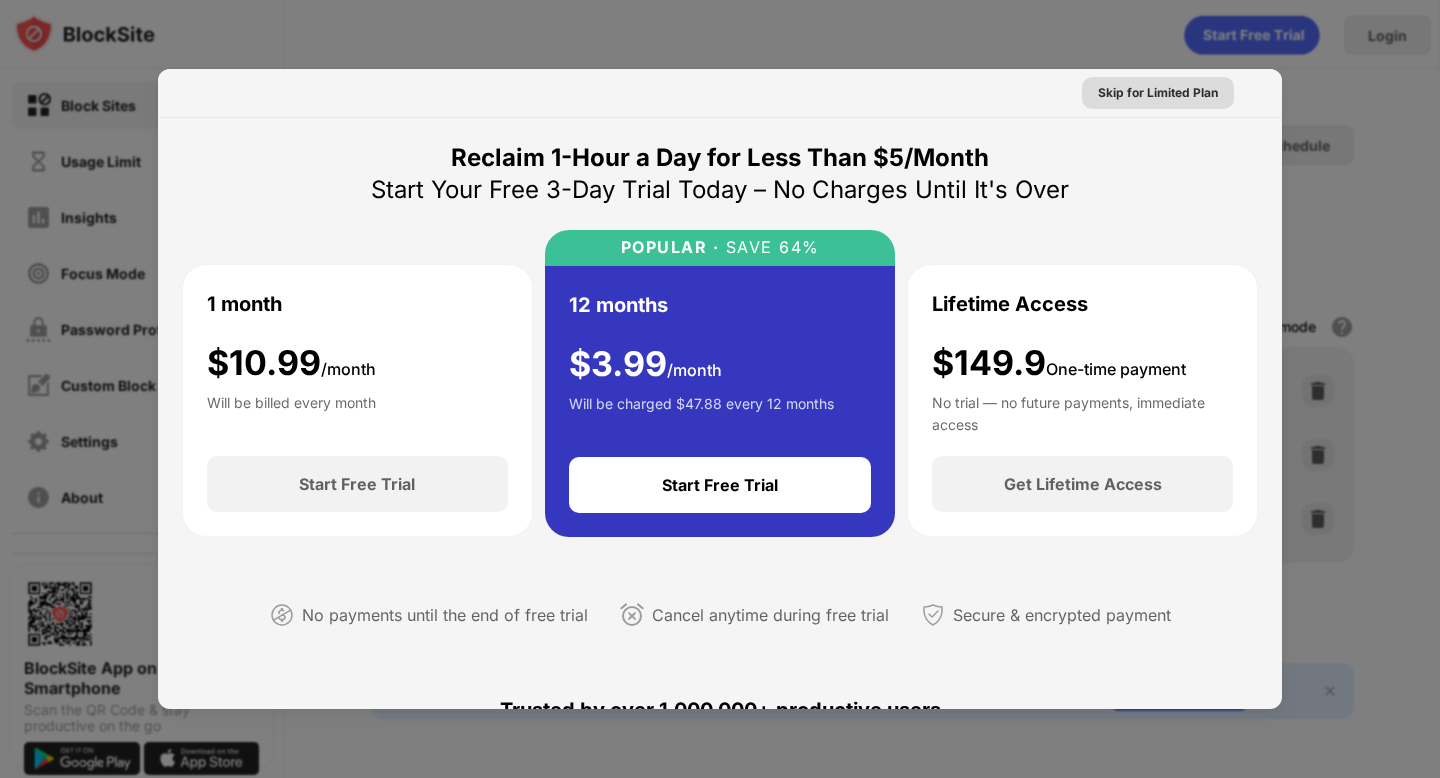 click on "Skip for Limited Plan" at bounding box center [1158, 93] 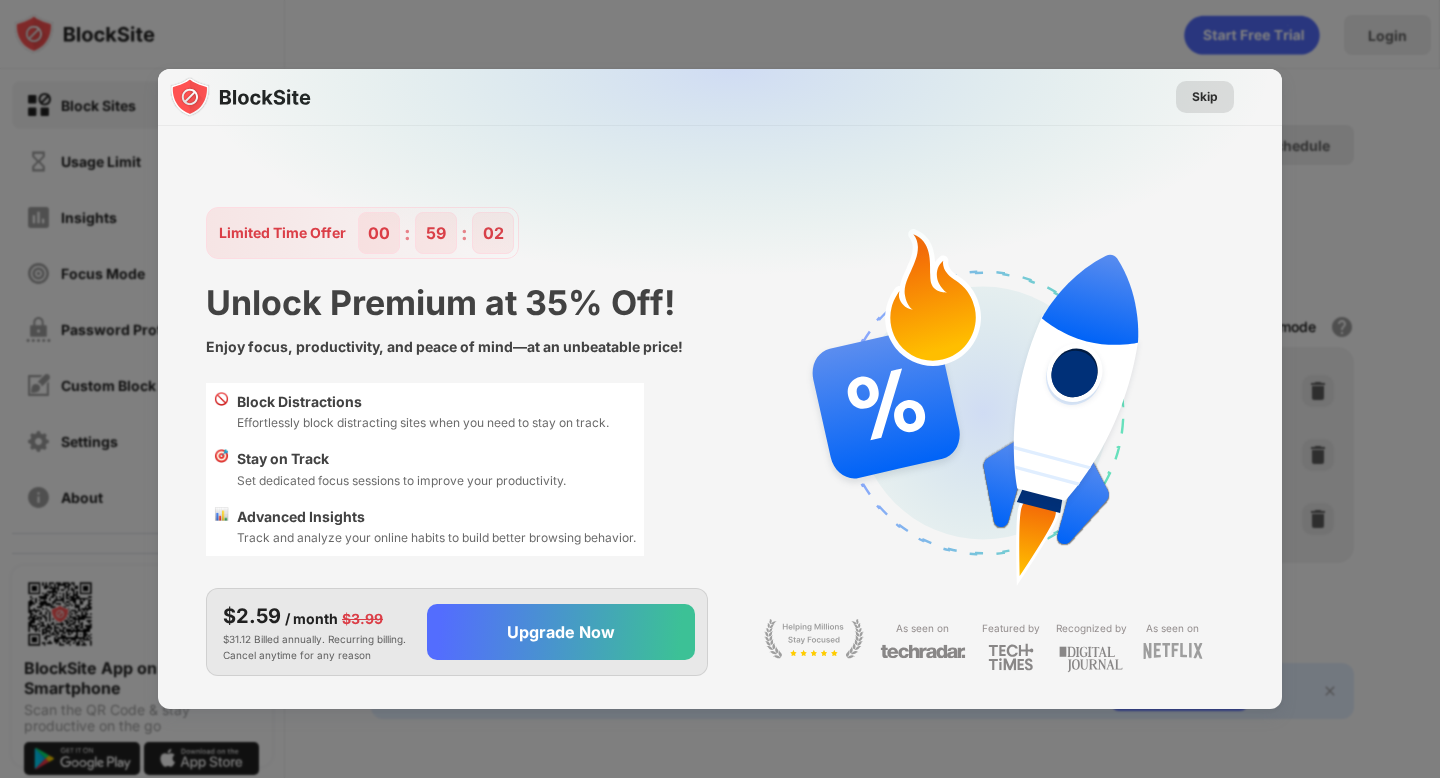 click on "Skip" at bounding box center [1205, 97] 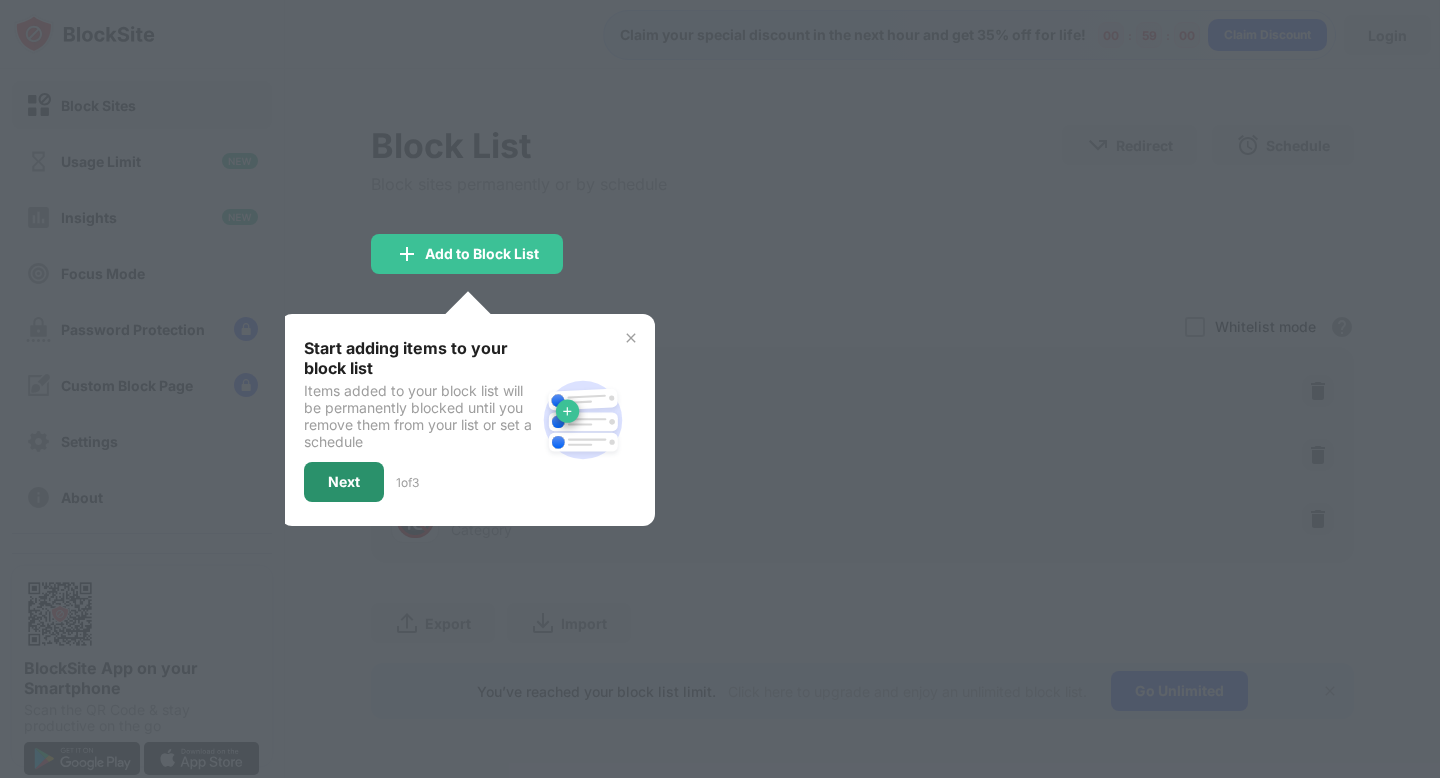 click on "Next" at bounding box center (344, 482) 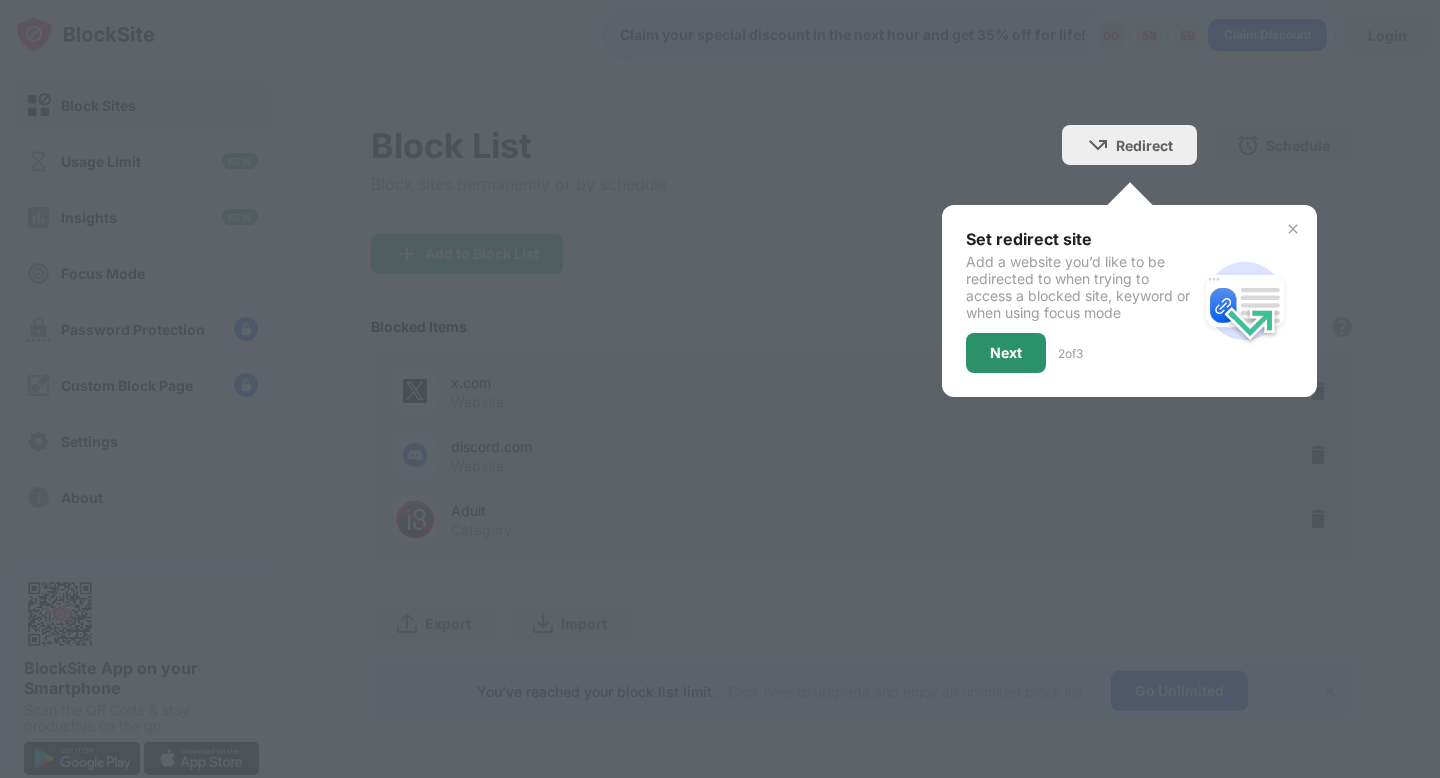 click on "Next" at bounding box center (1006, 353) 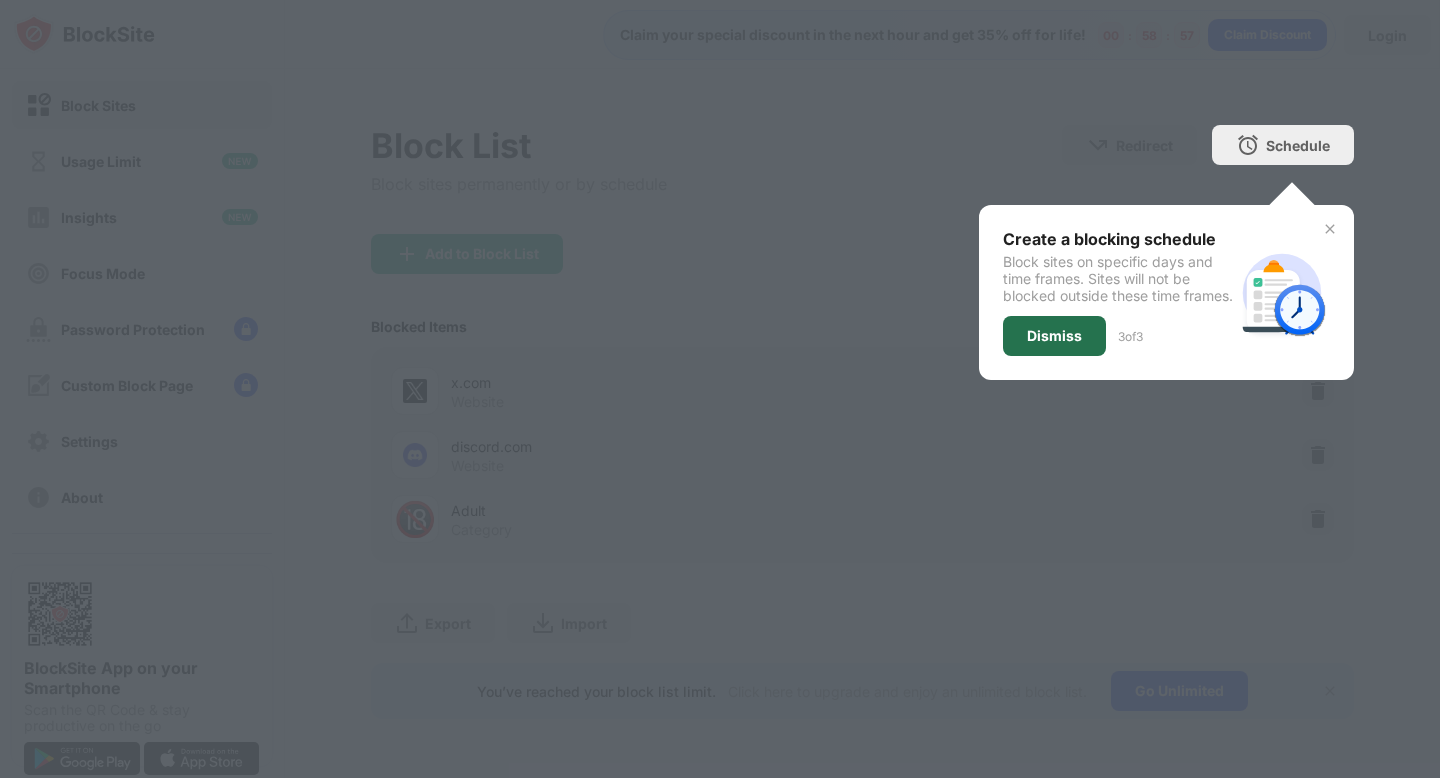 click on "Dismiss" at bounding box center [1054, 336] 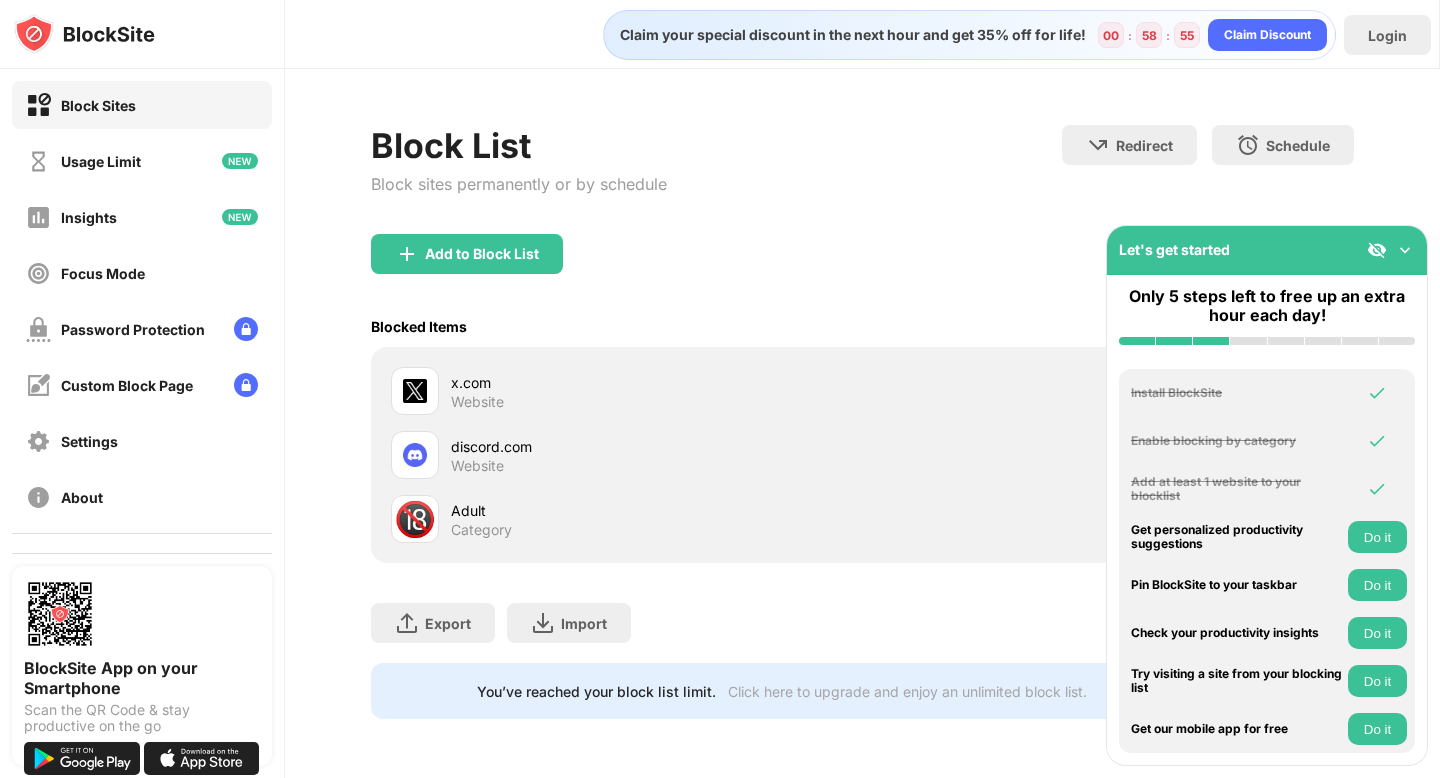 click at bounding box center [1391, 250] 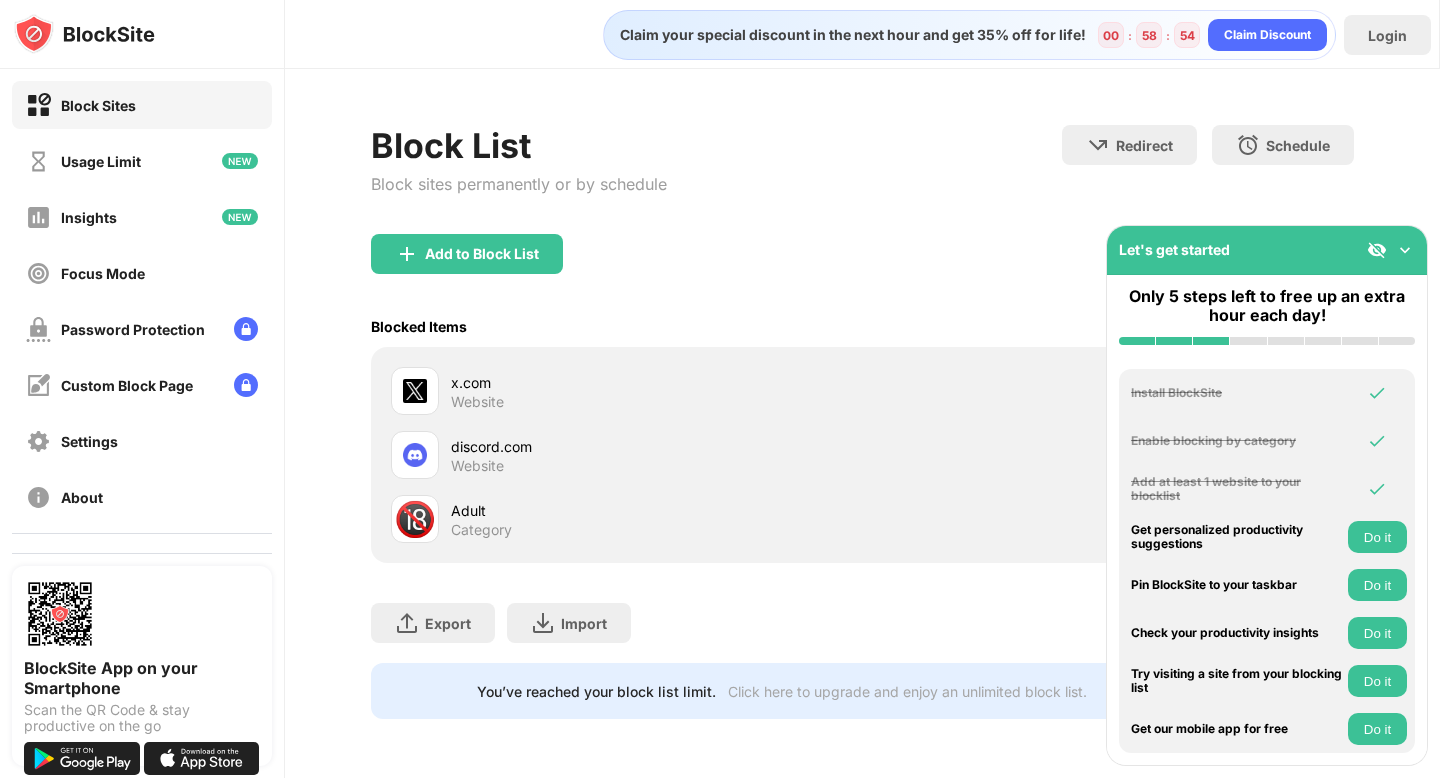 click on "Let's get started" at bounding box center (1267, 250) 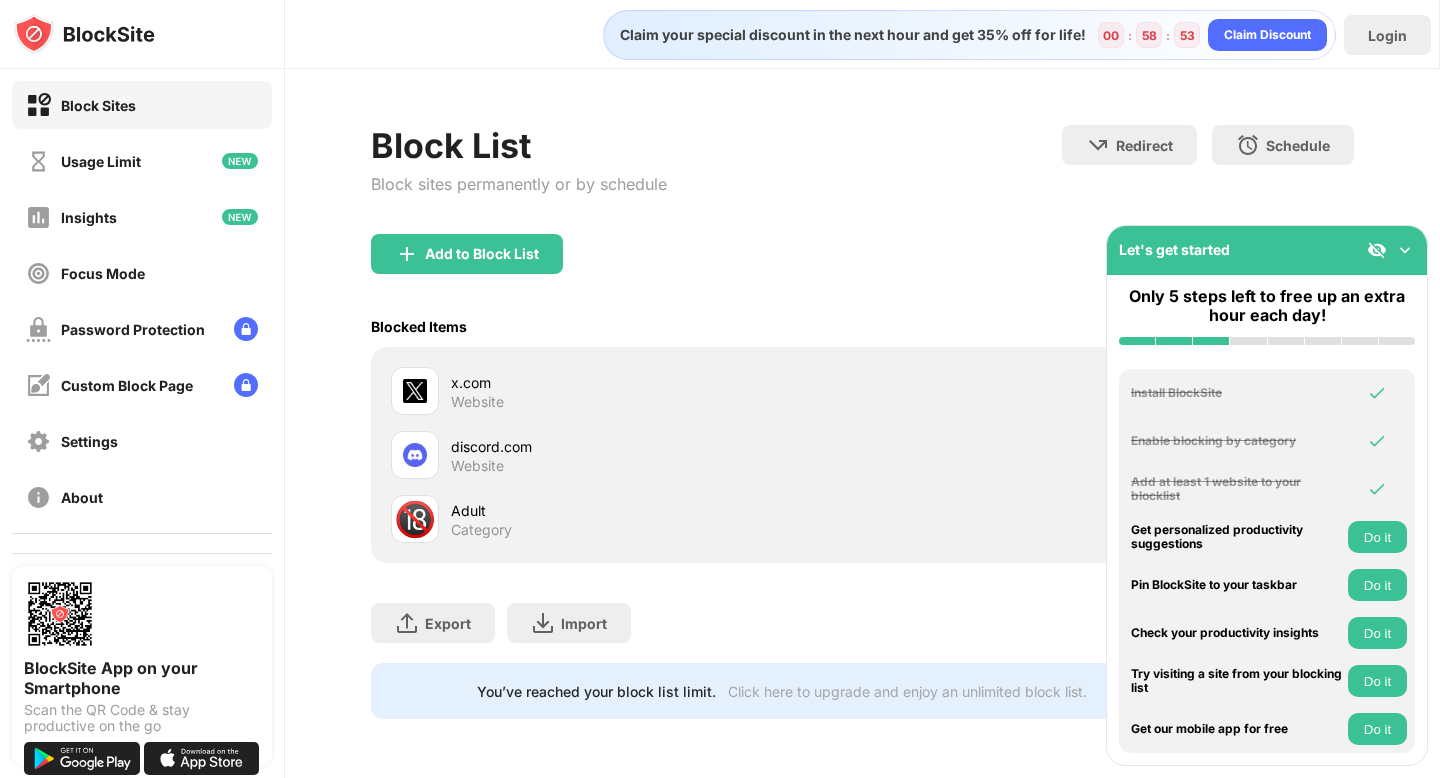 click at bounding box center (1405, 250) 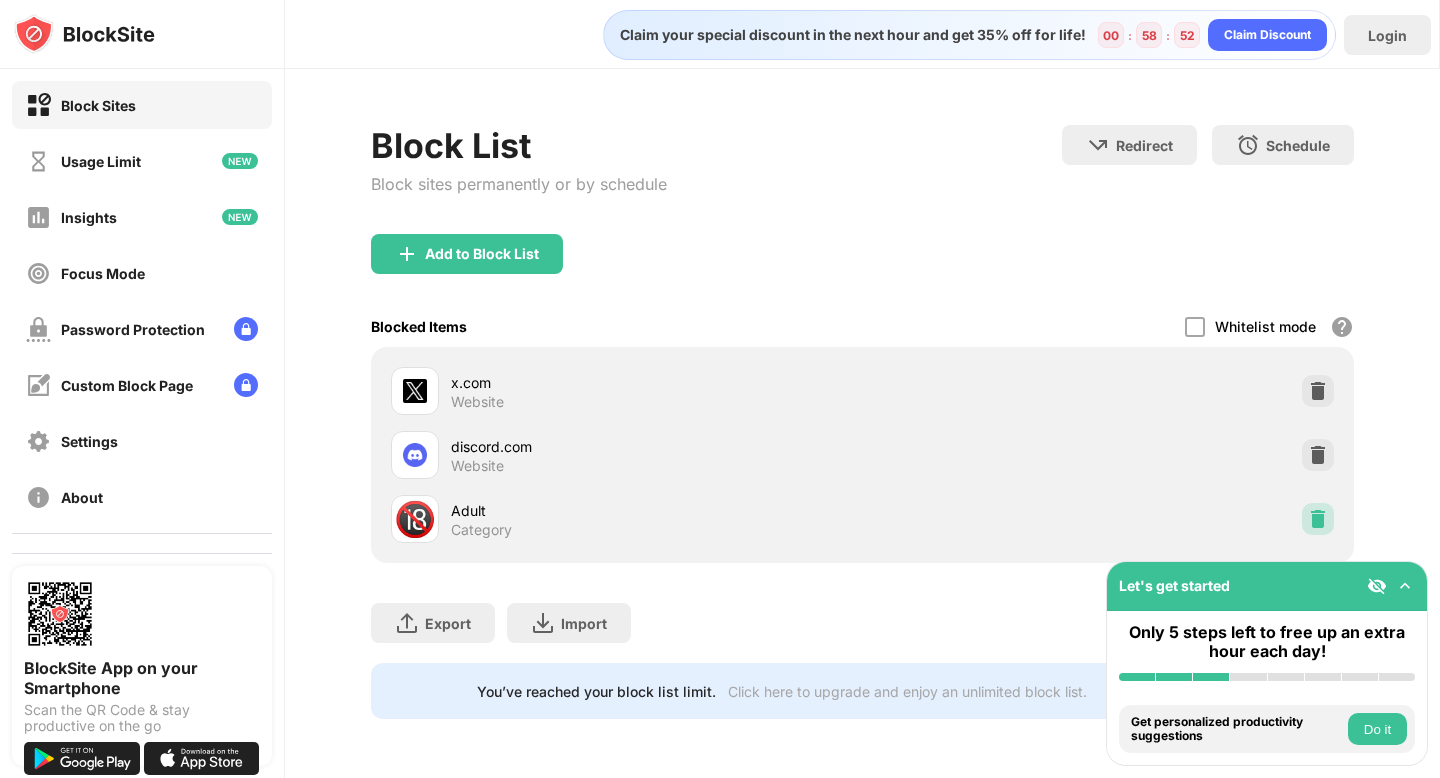 click at bounding box center [1318, 519] 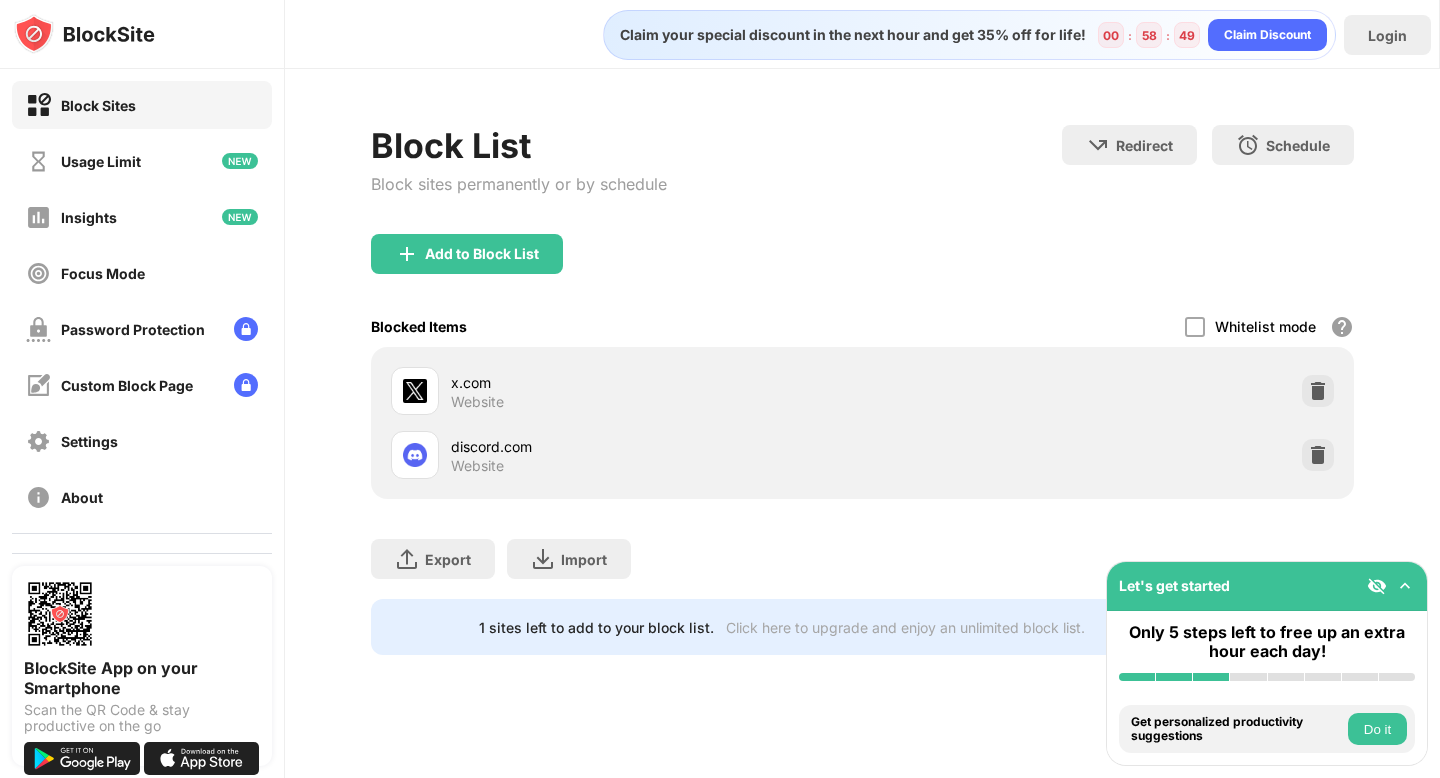 click on "Add to Block List" at bounding box center (467, 254) 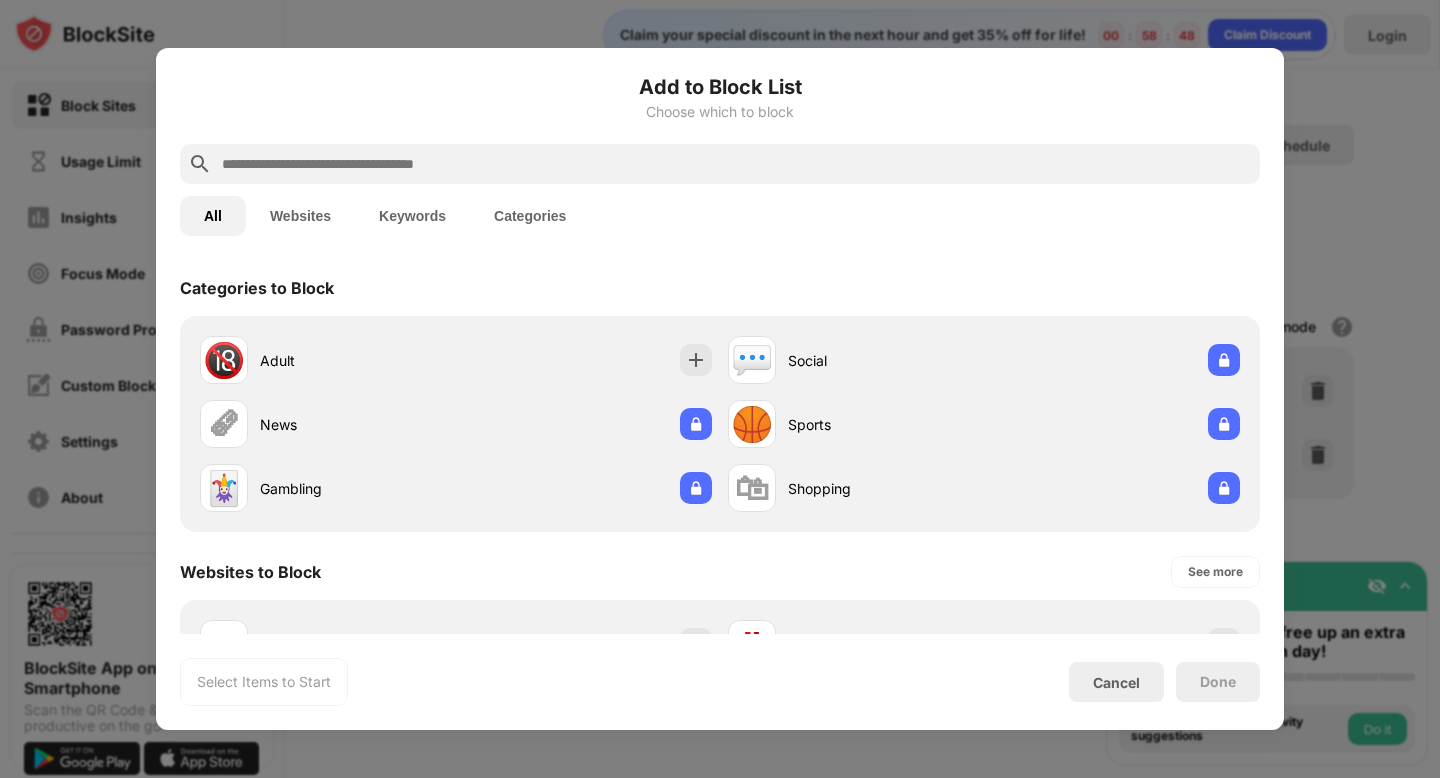 click at bounding box center (736, 164) 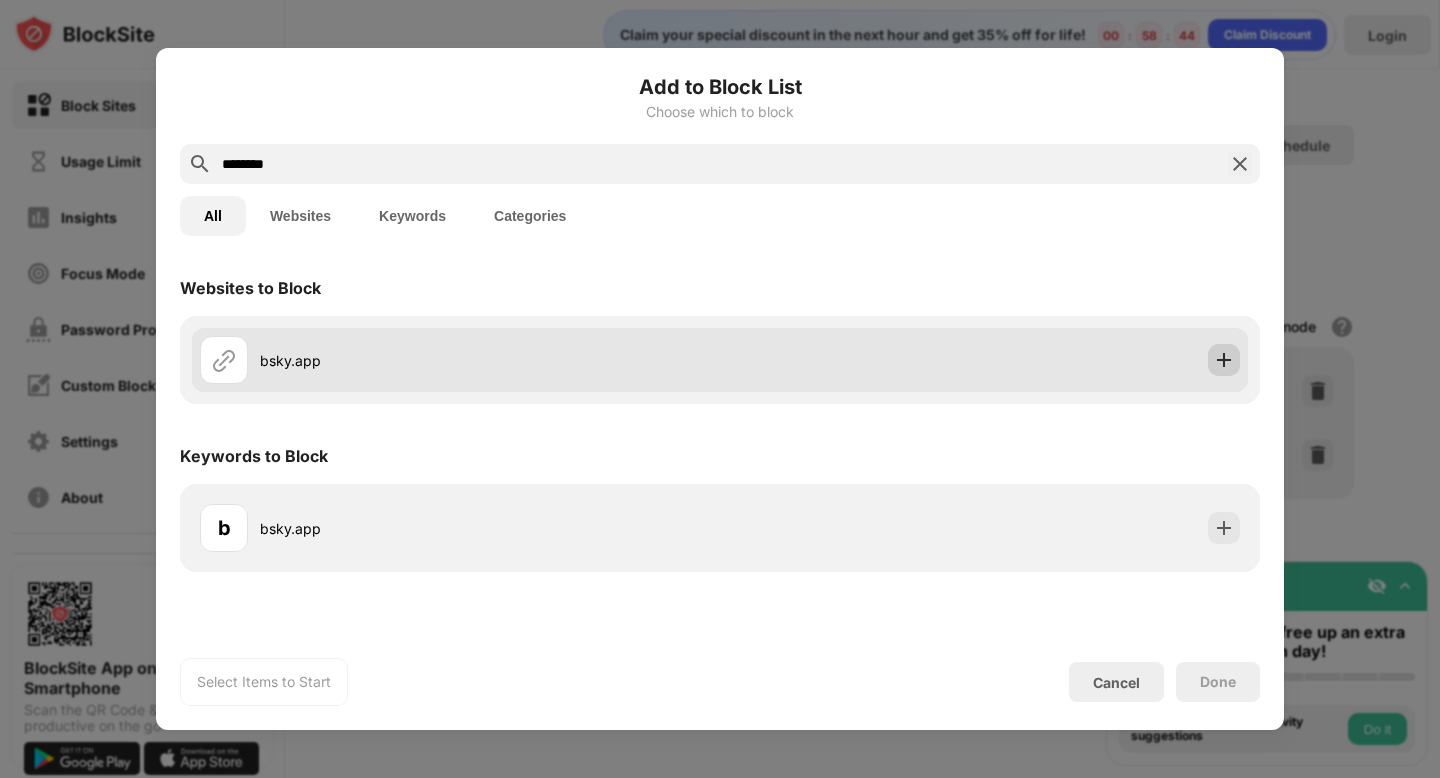type on "********" 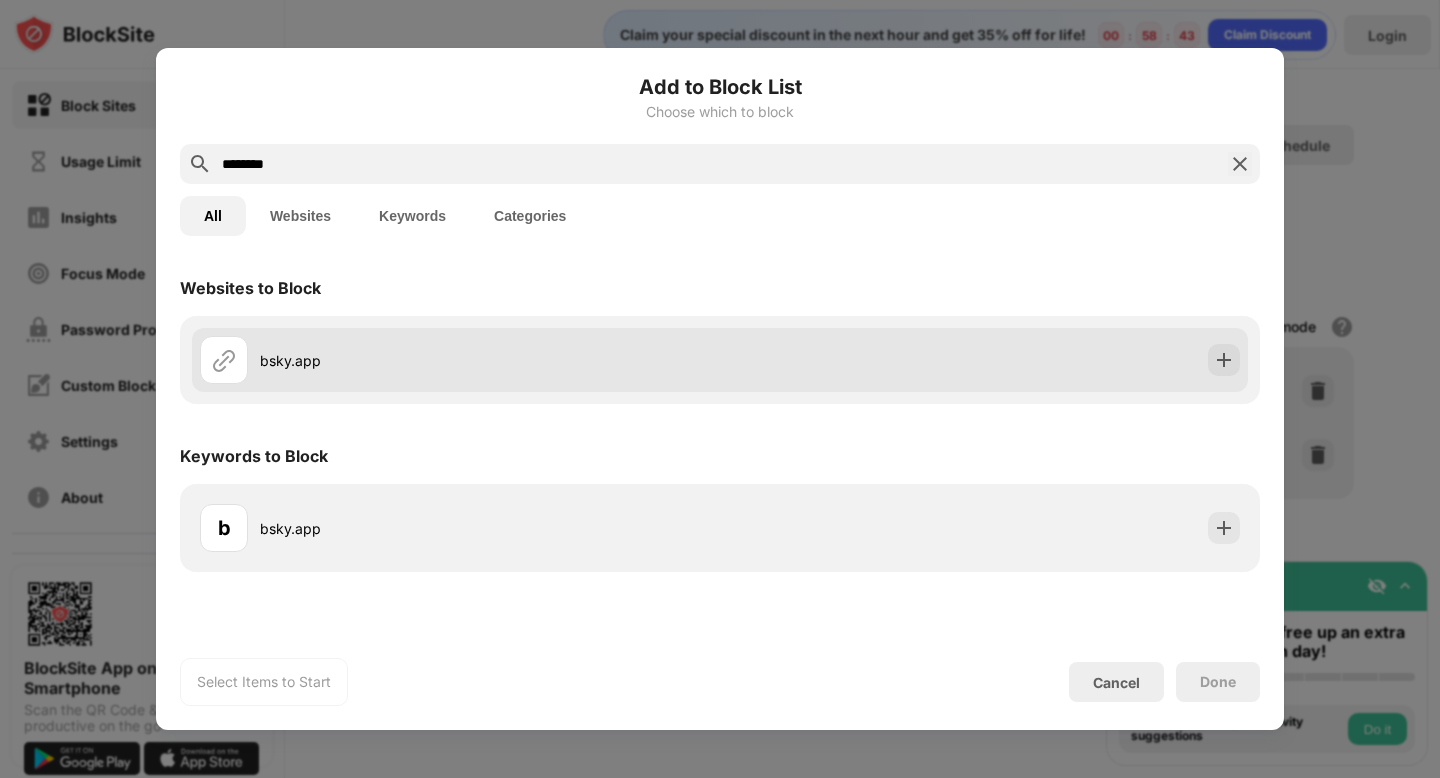 click on "bsky.app" at bounding box center (720, 360) 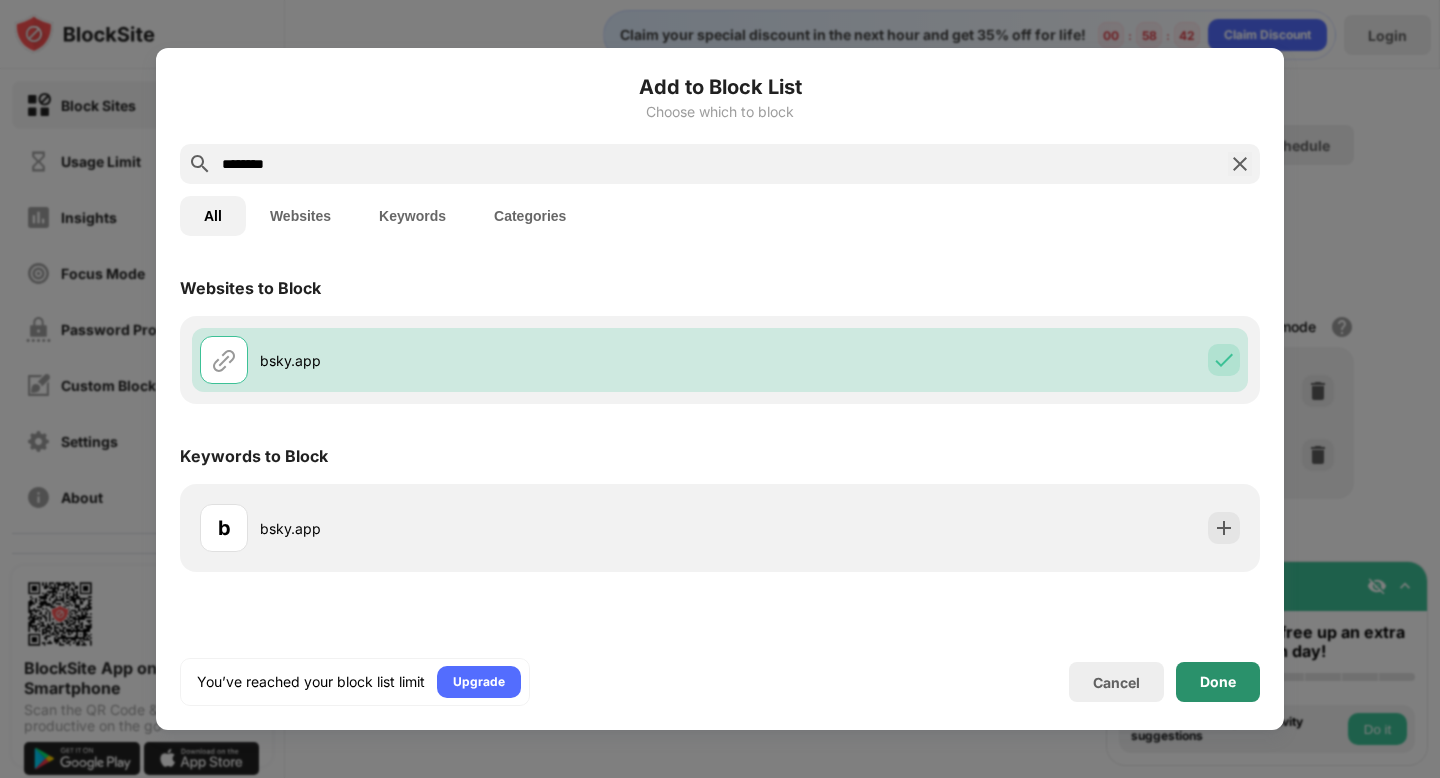 click on "Done" at bounding box center [1218, 682] 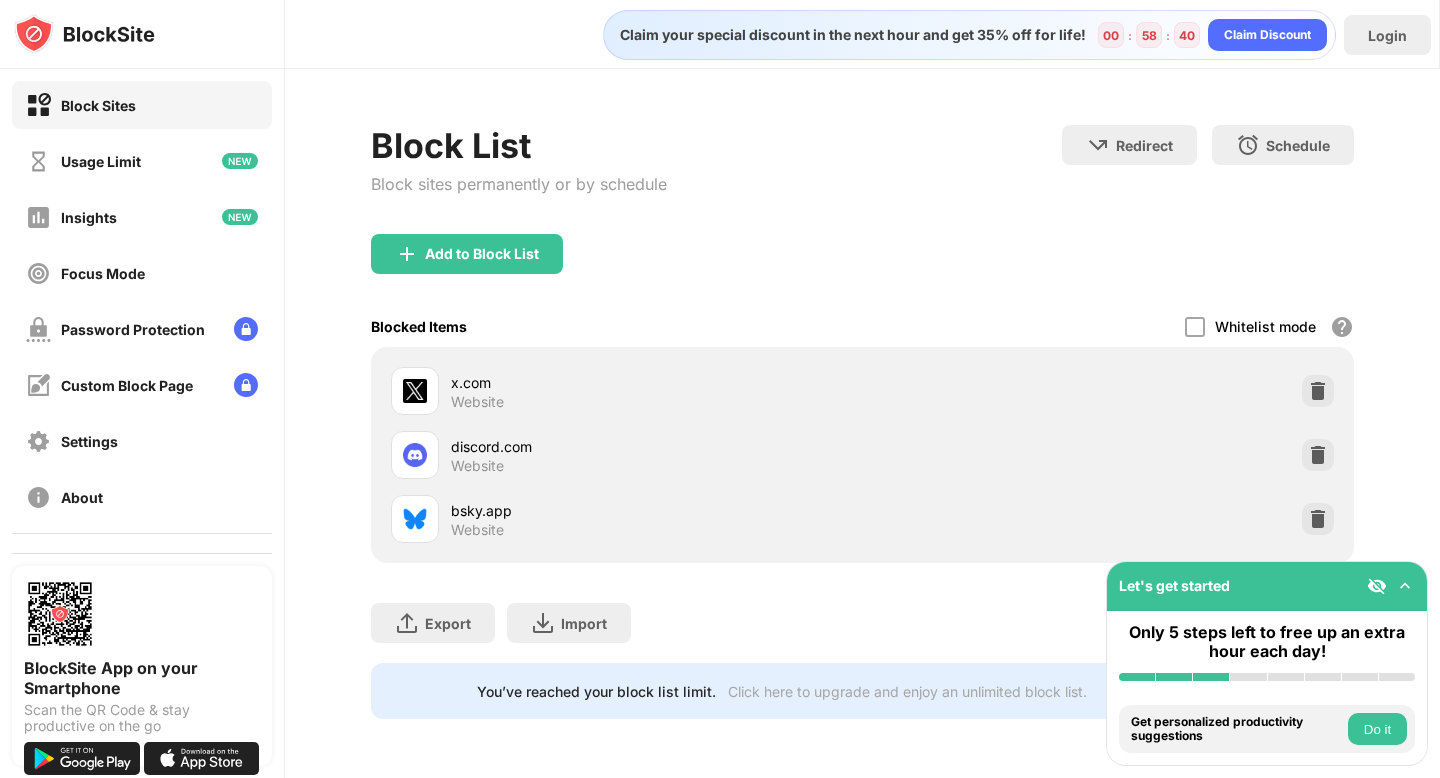 click on "Do it" at bounding box center [1377, 729] 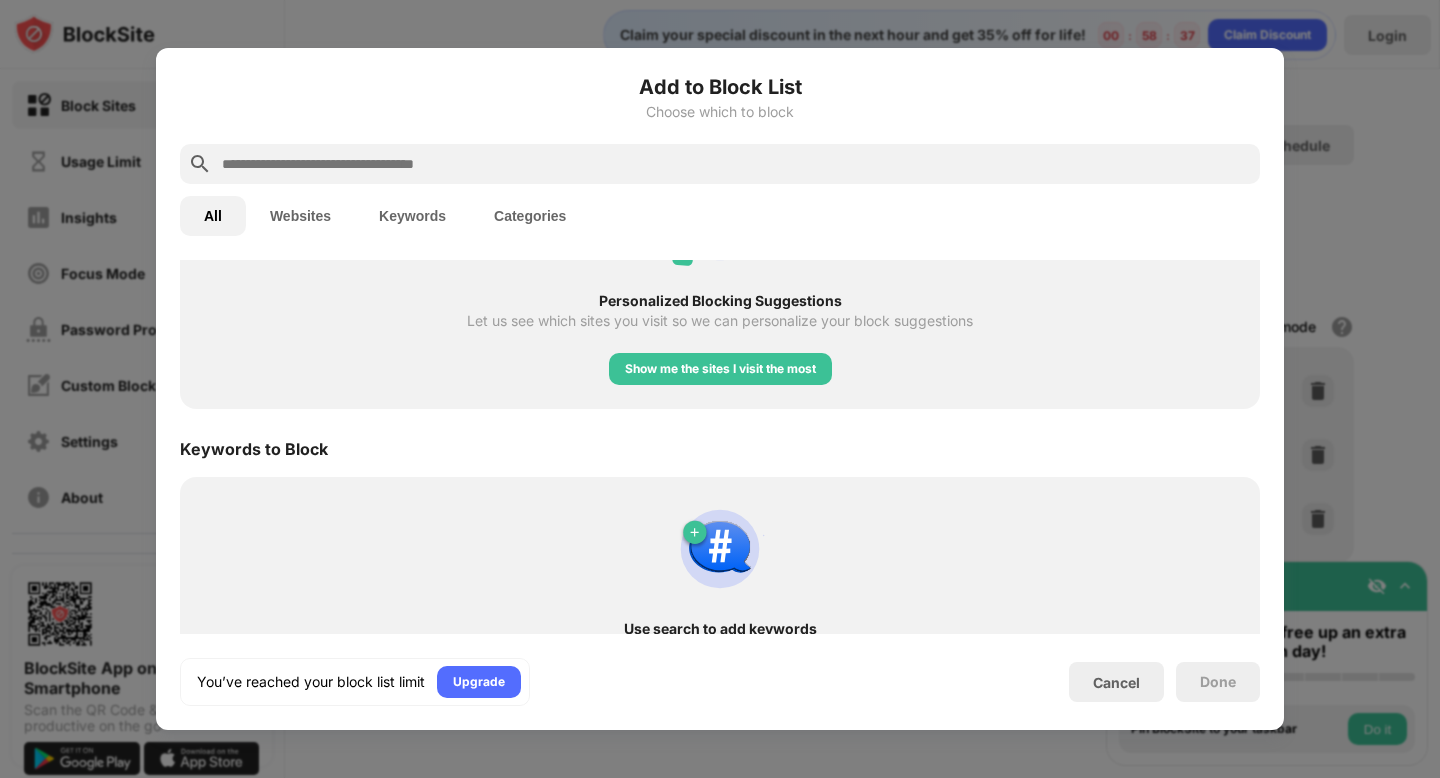 scroll, scrollTop: 910, scrollLeft: 0, axis: vertical 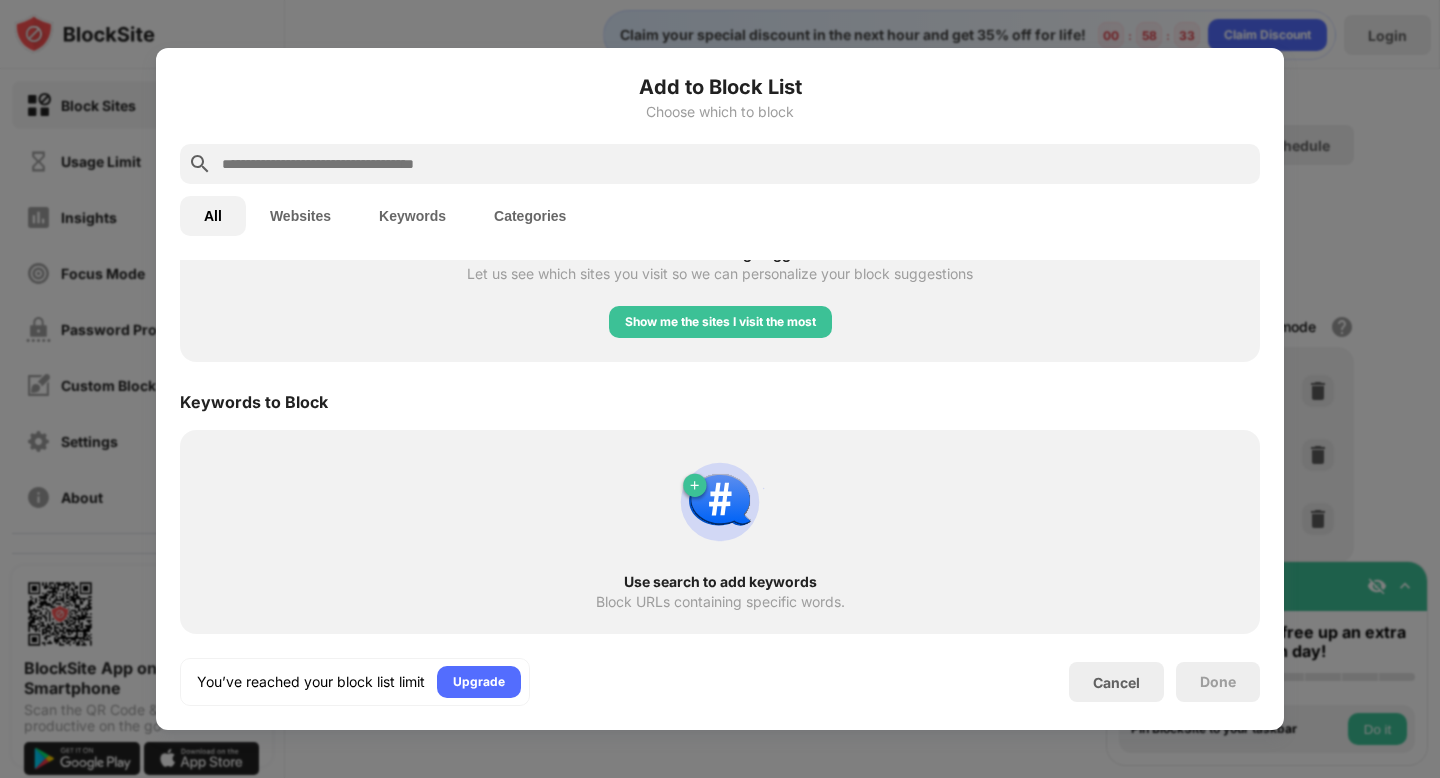 click at bounding box center (720, 389) 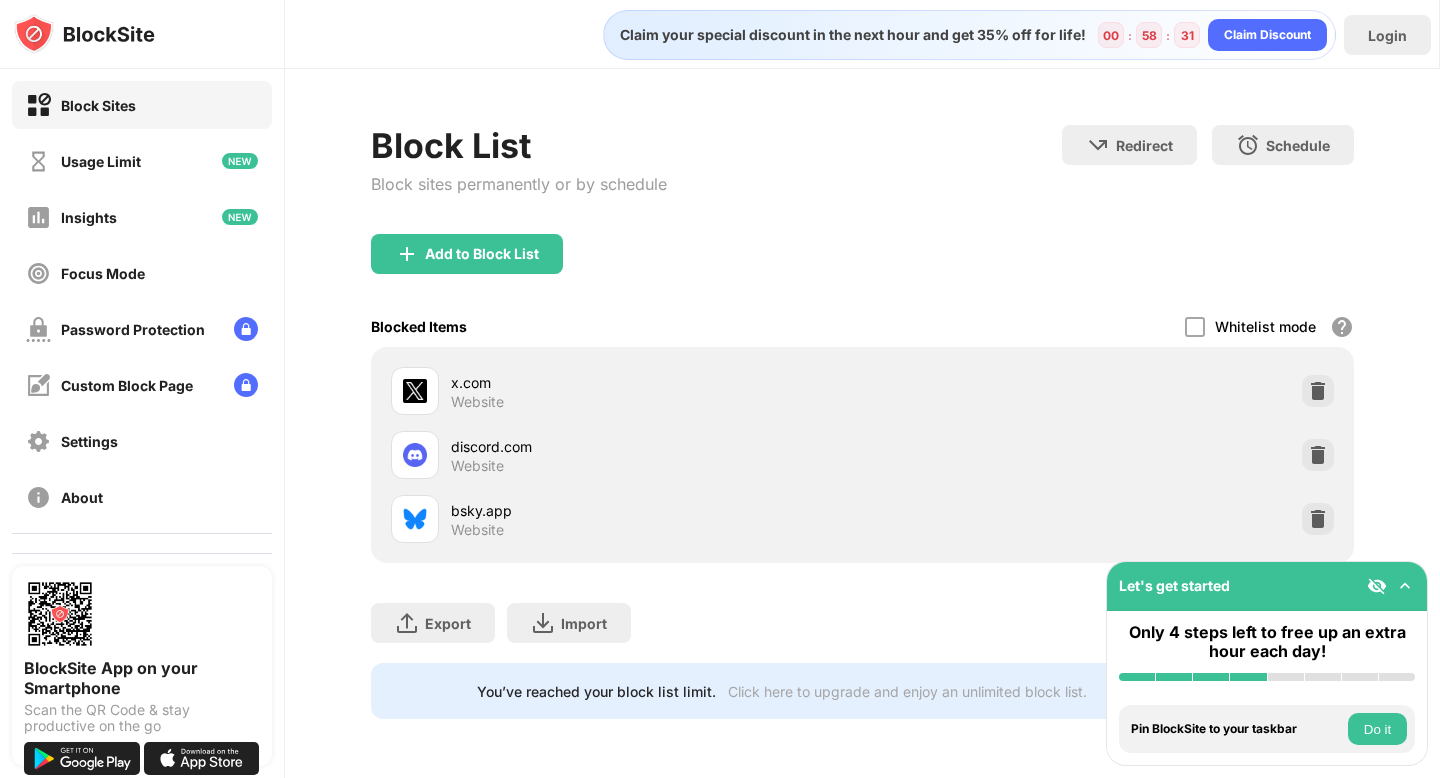 click at bounding box center (1405, 586) 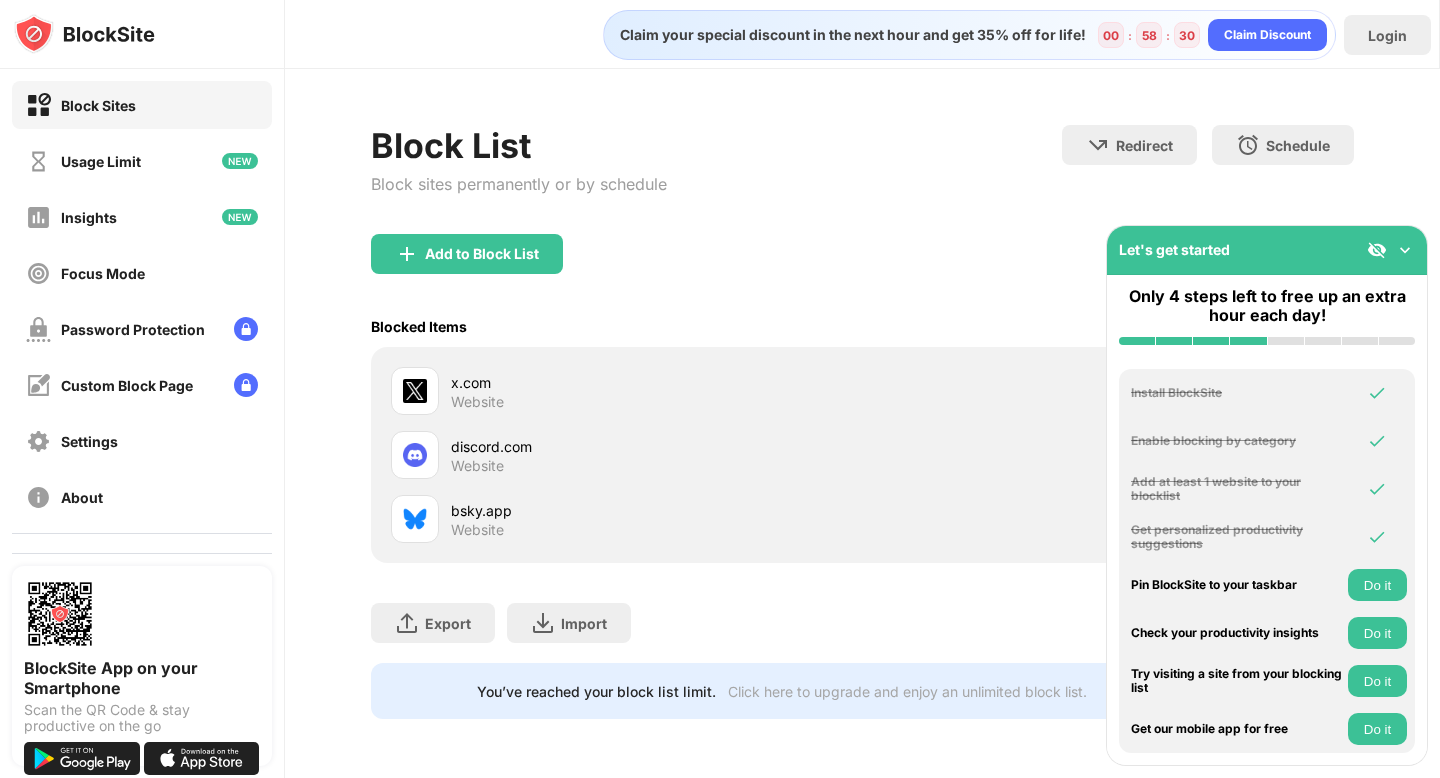 click at bounding box center [1391, 250] 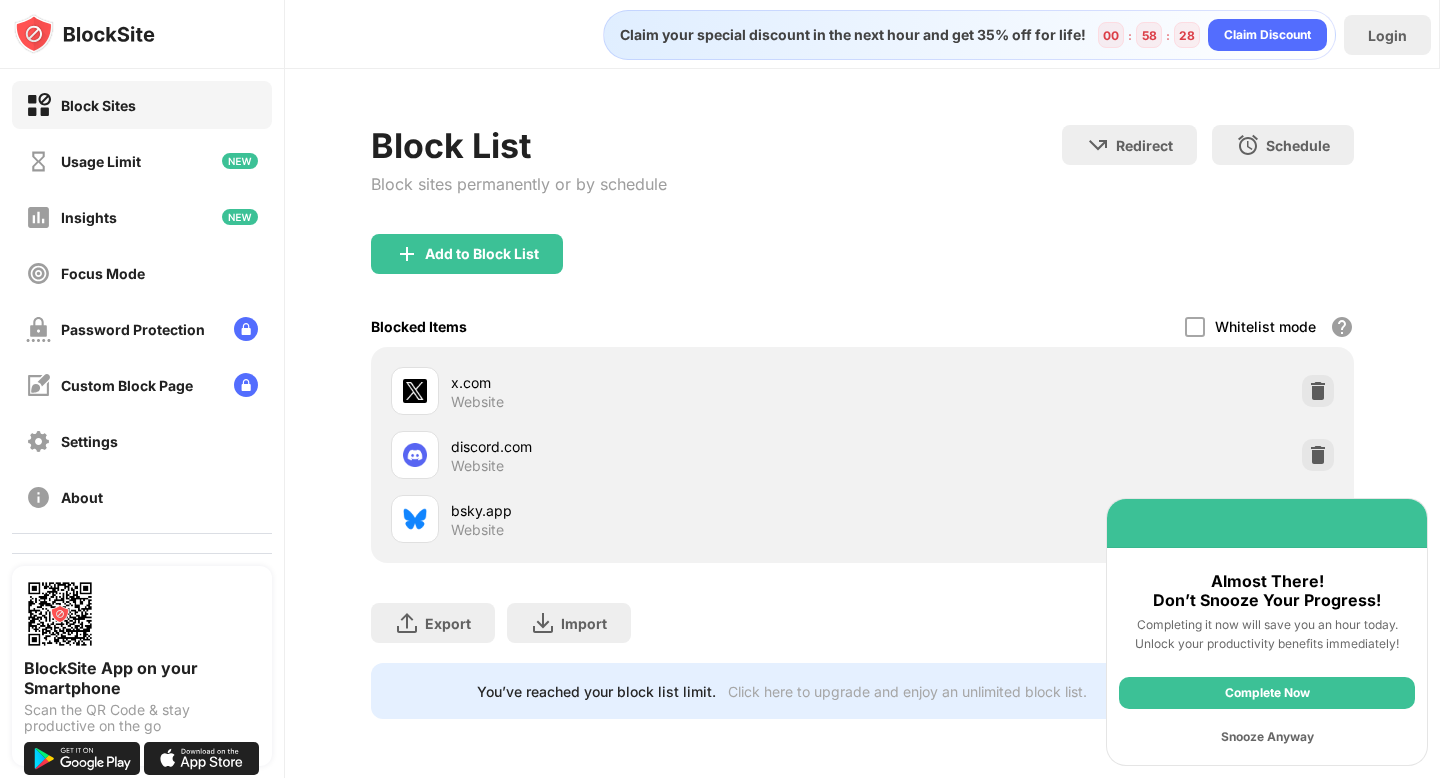 click on "Snooze Anyway" at bounding box center [1267, 737] 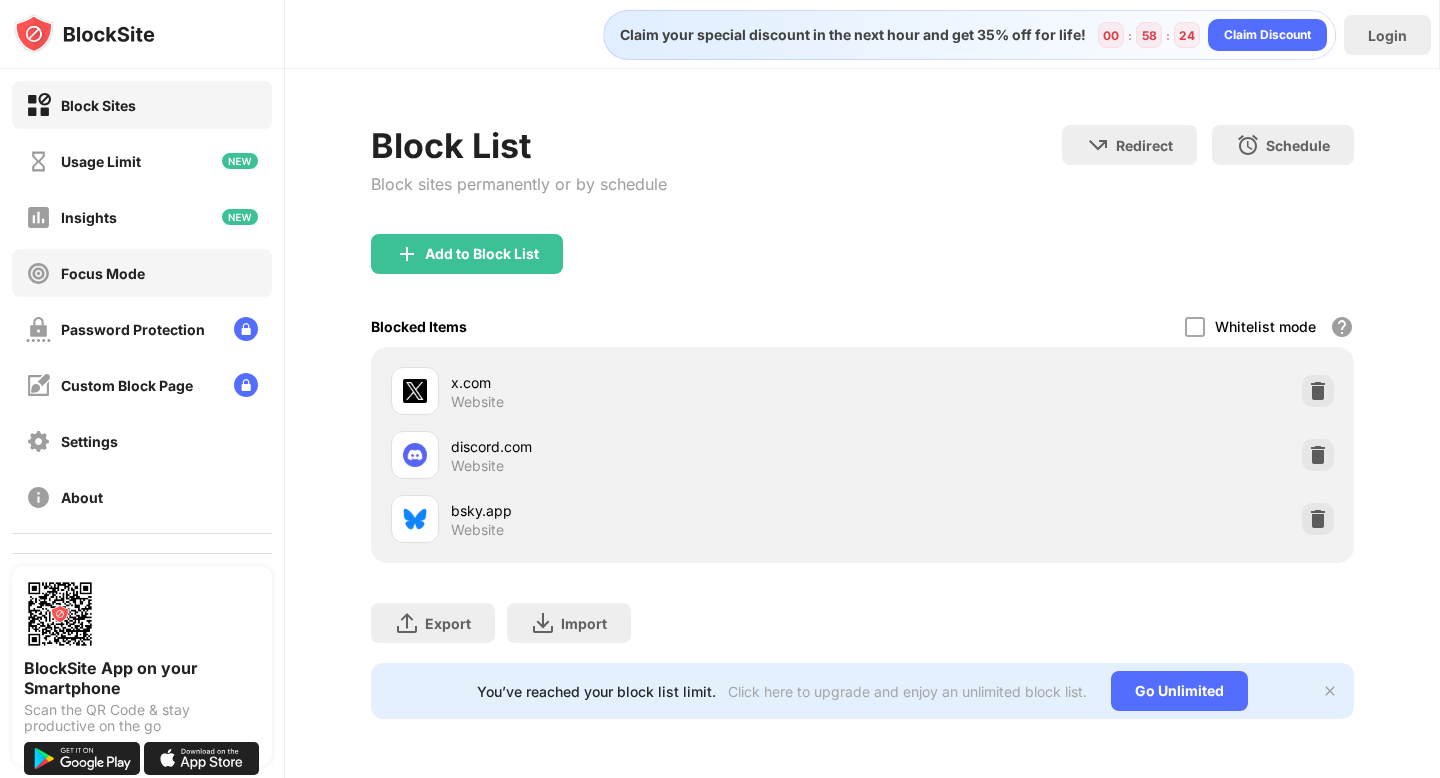 click on "Focus Mode" at bounding box center (142, 273) 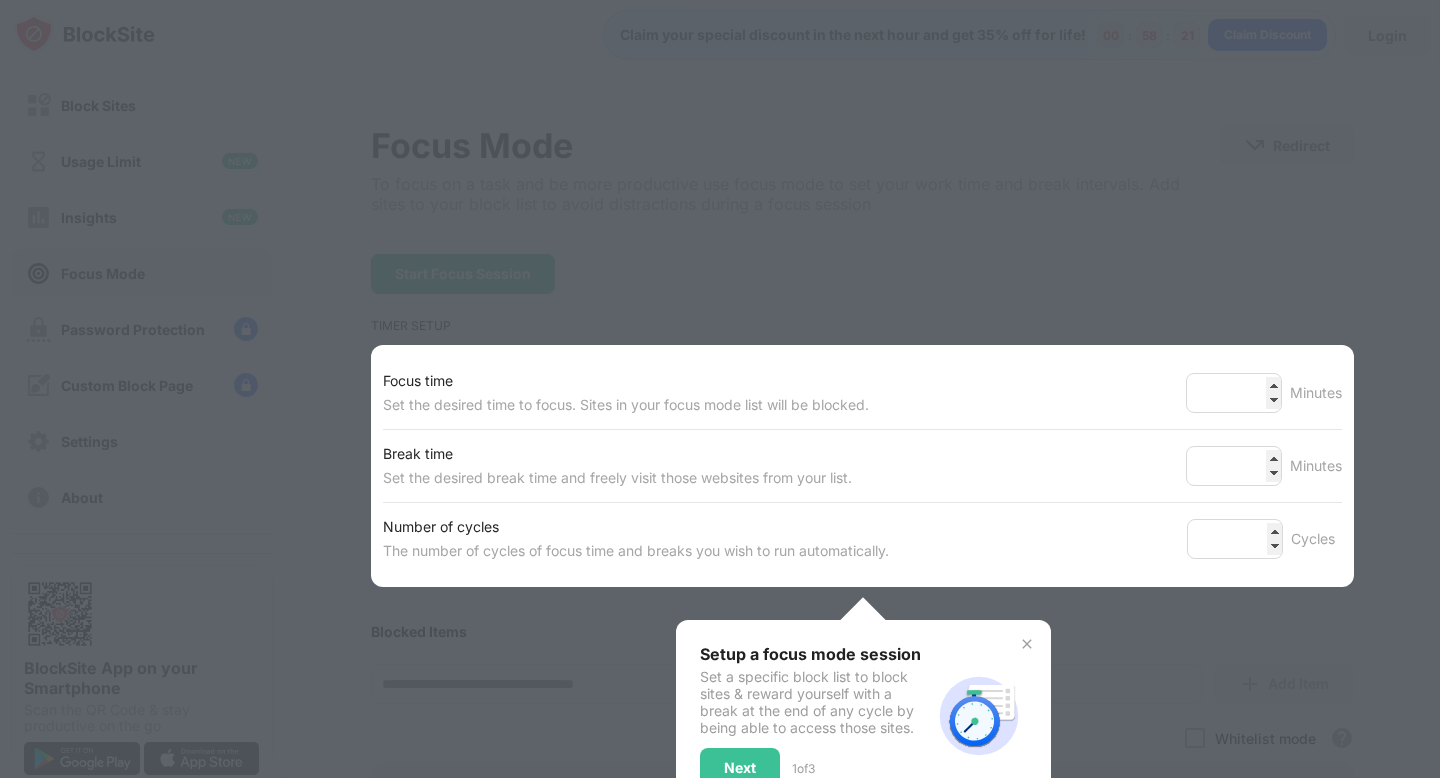 click at bounding box center [1027, 644] 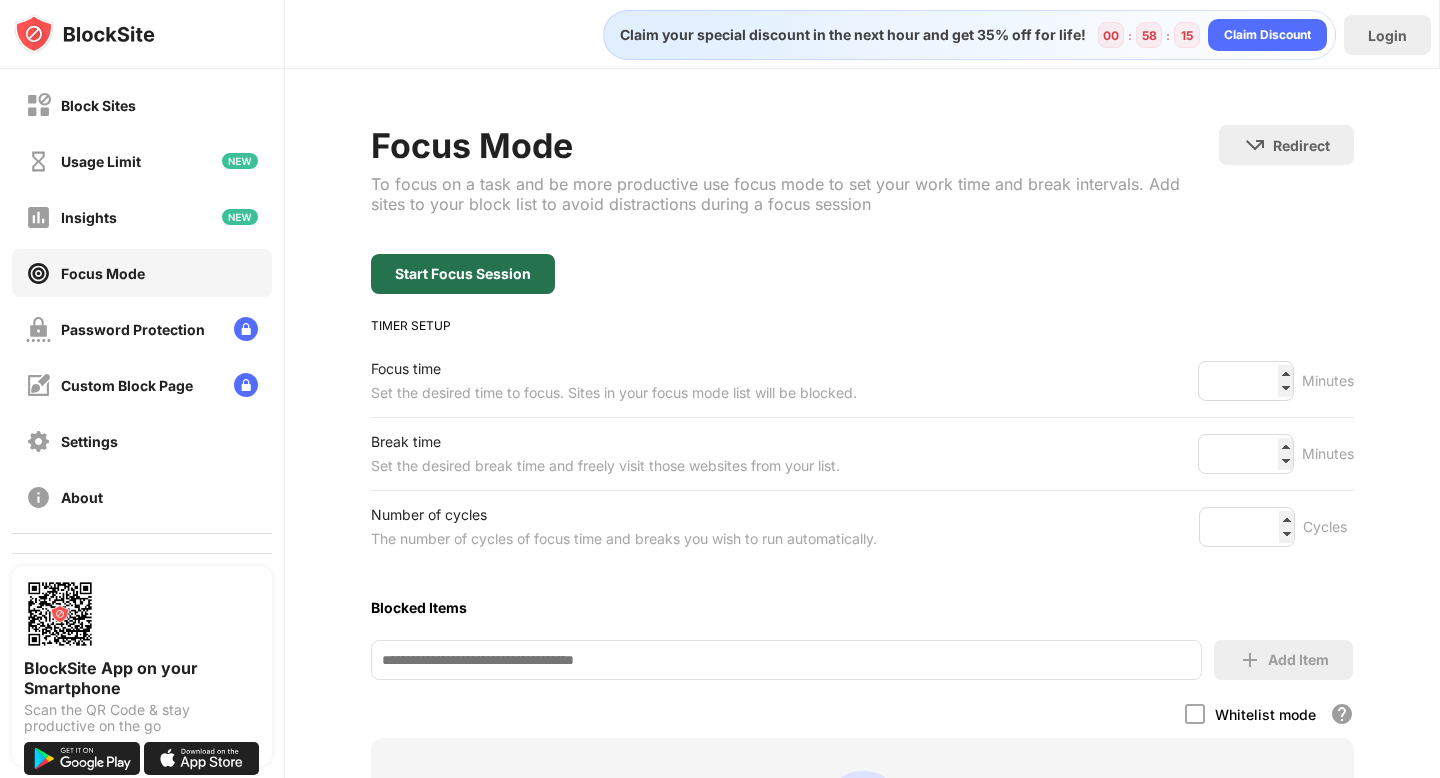 click on "Start Focus Session" at bounding box center (463, 274) 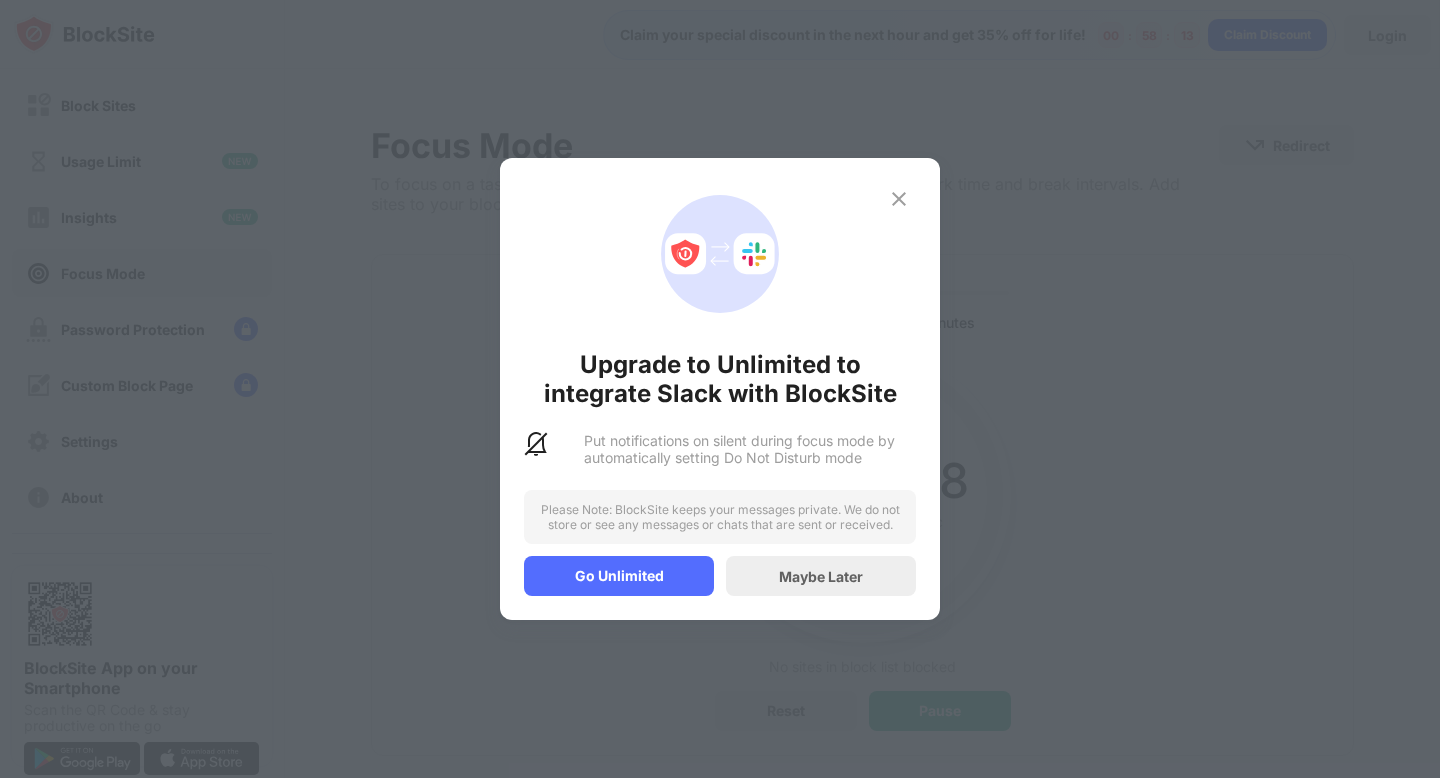 click at bounding box center (899, 199) 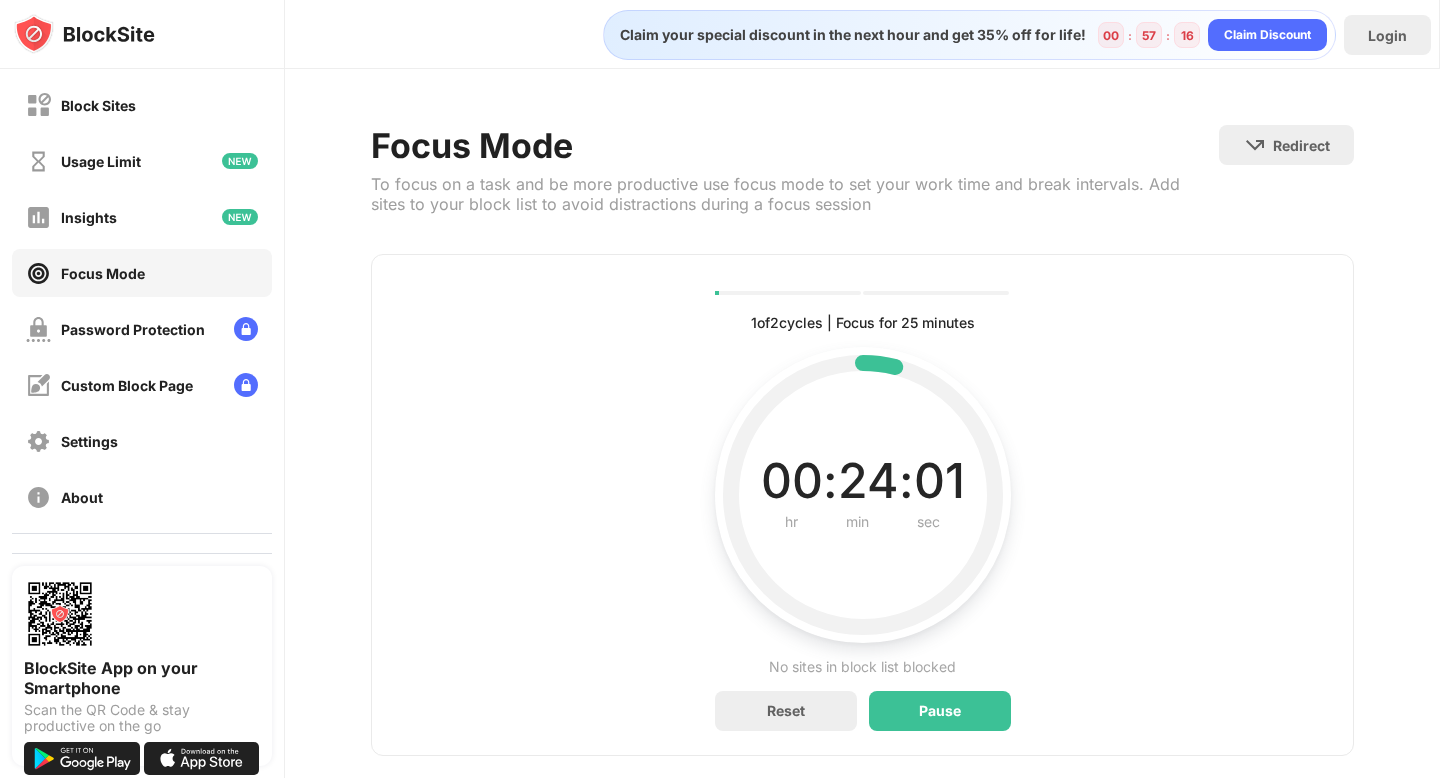 click at bounding box center [84, 34] 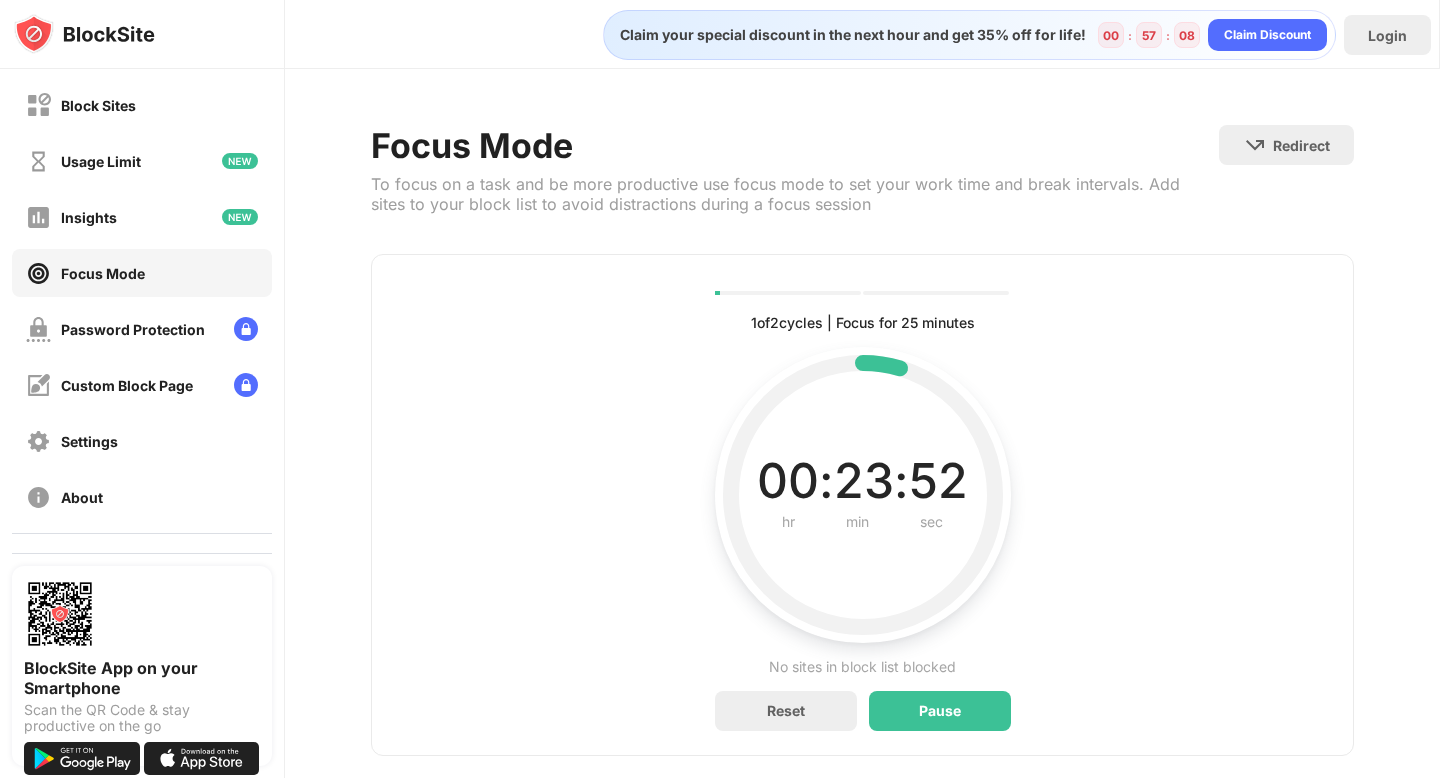 scroll, scrollTop: 33, scrollLeft: 0, axis: vertical 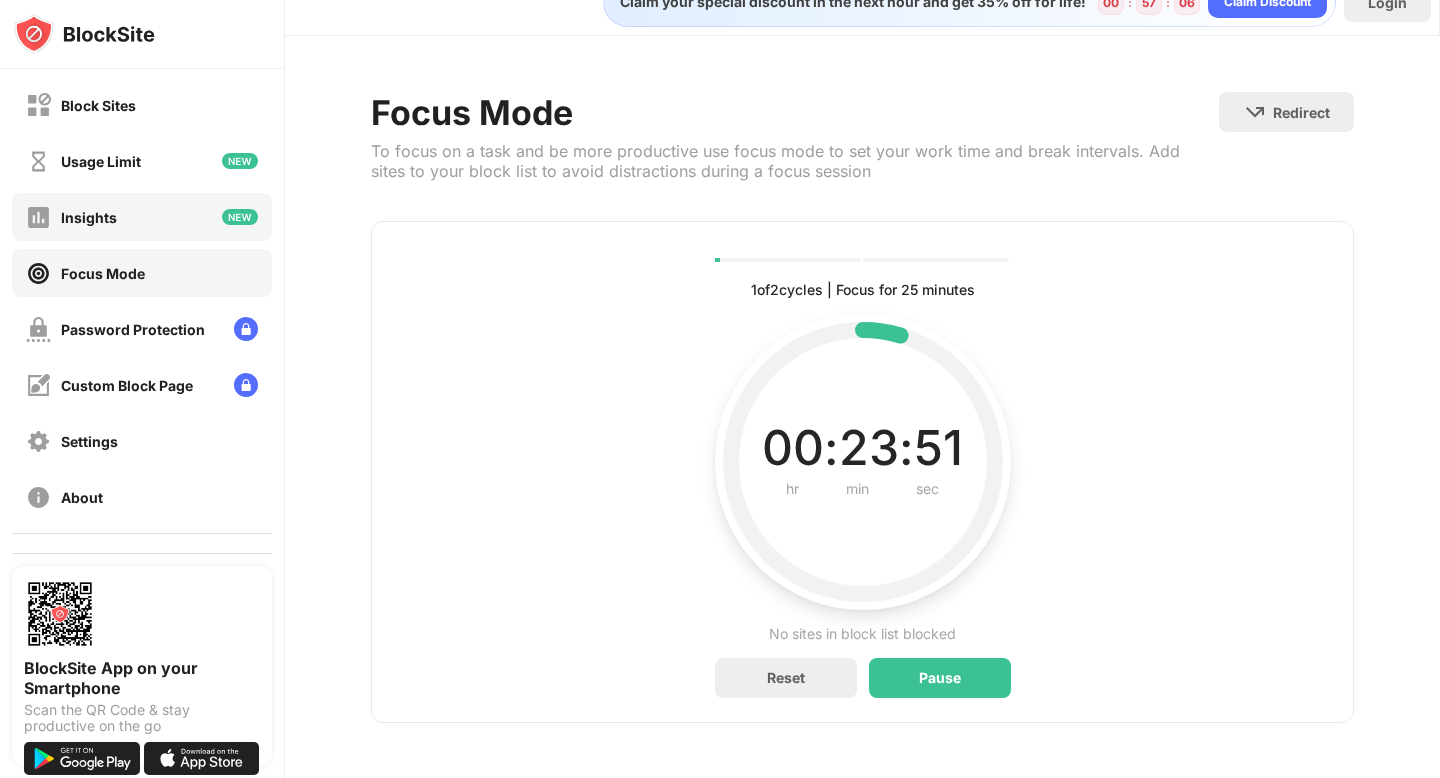 click on "Insights" at bounding box center [142, 217] 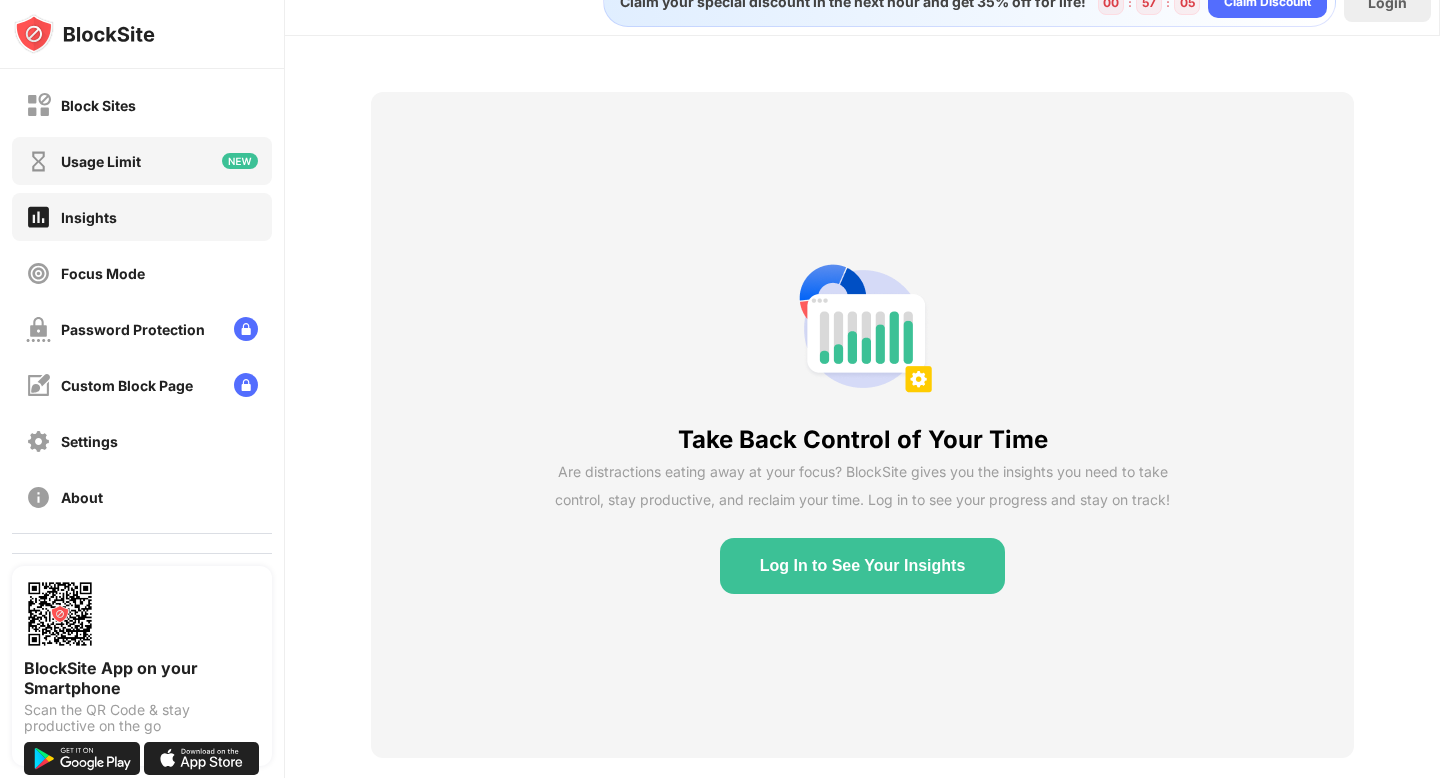 click on "Usage Limit" at bounding box center (83, 161) 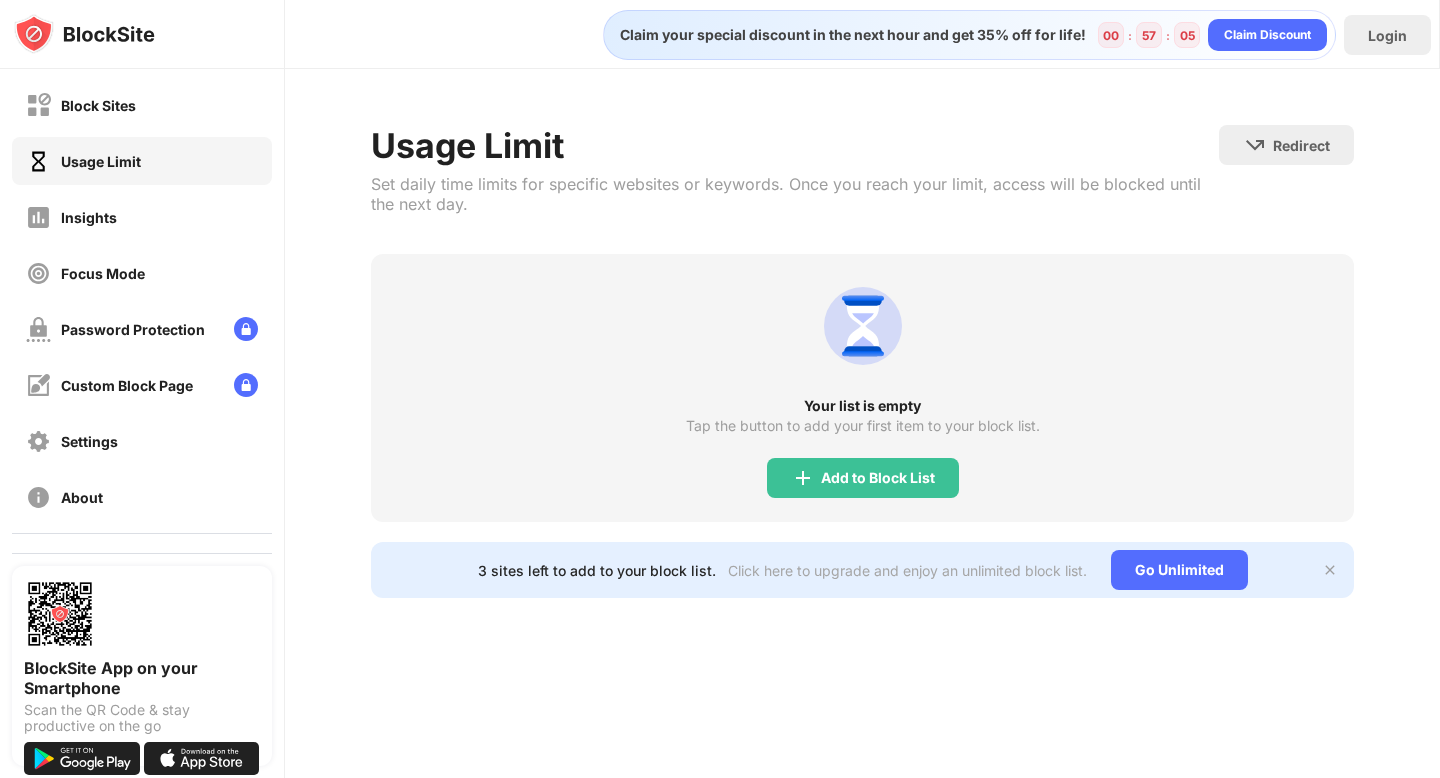 scroll, scrollTop: 0, scrollLeft: 0, axis: both 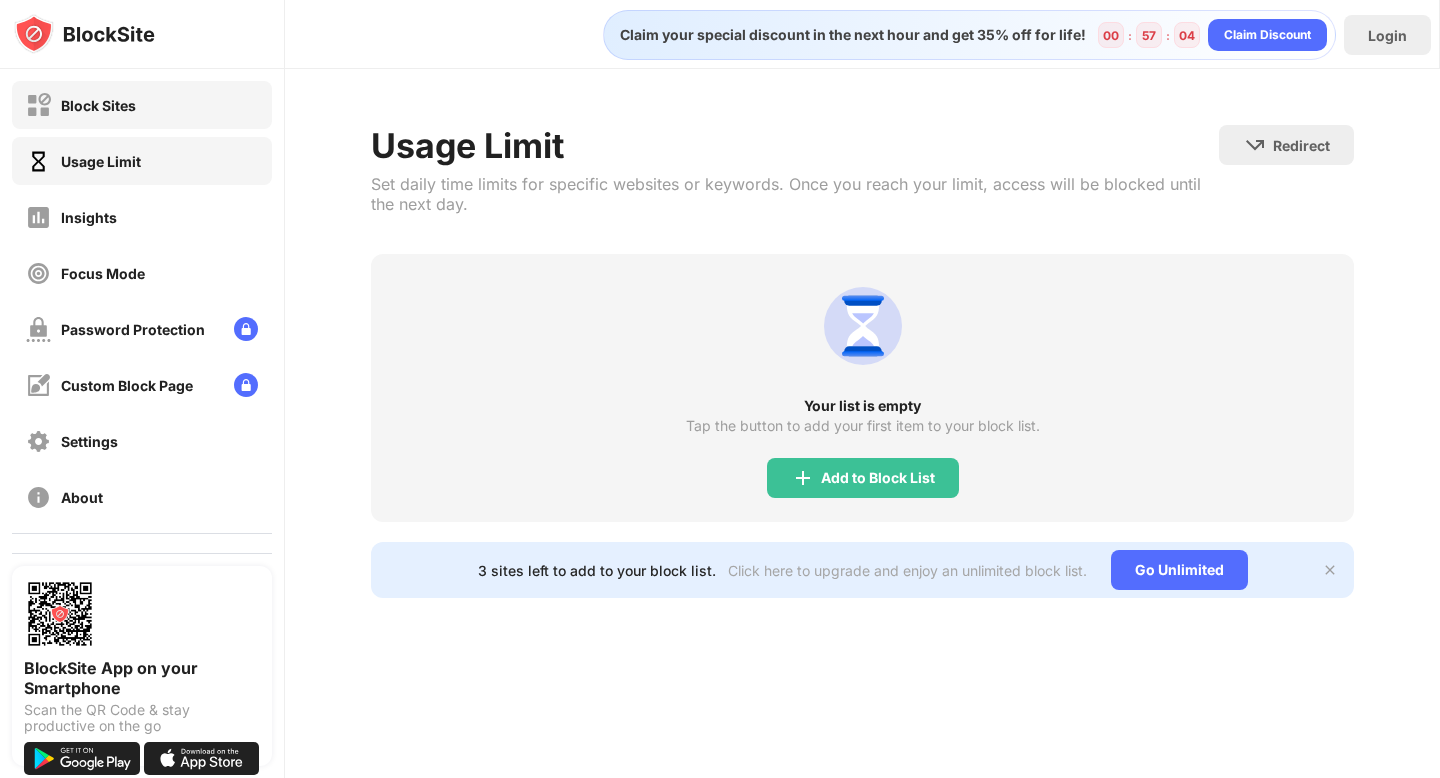 click on "Block Sites" at bounding box center (142, 105) 